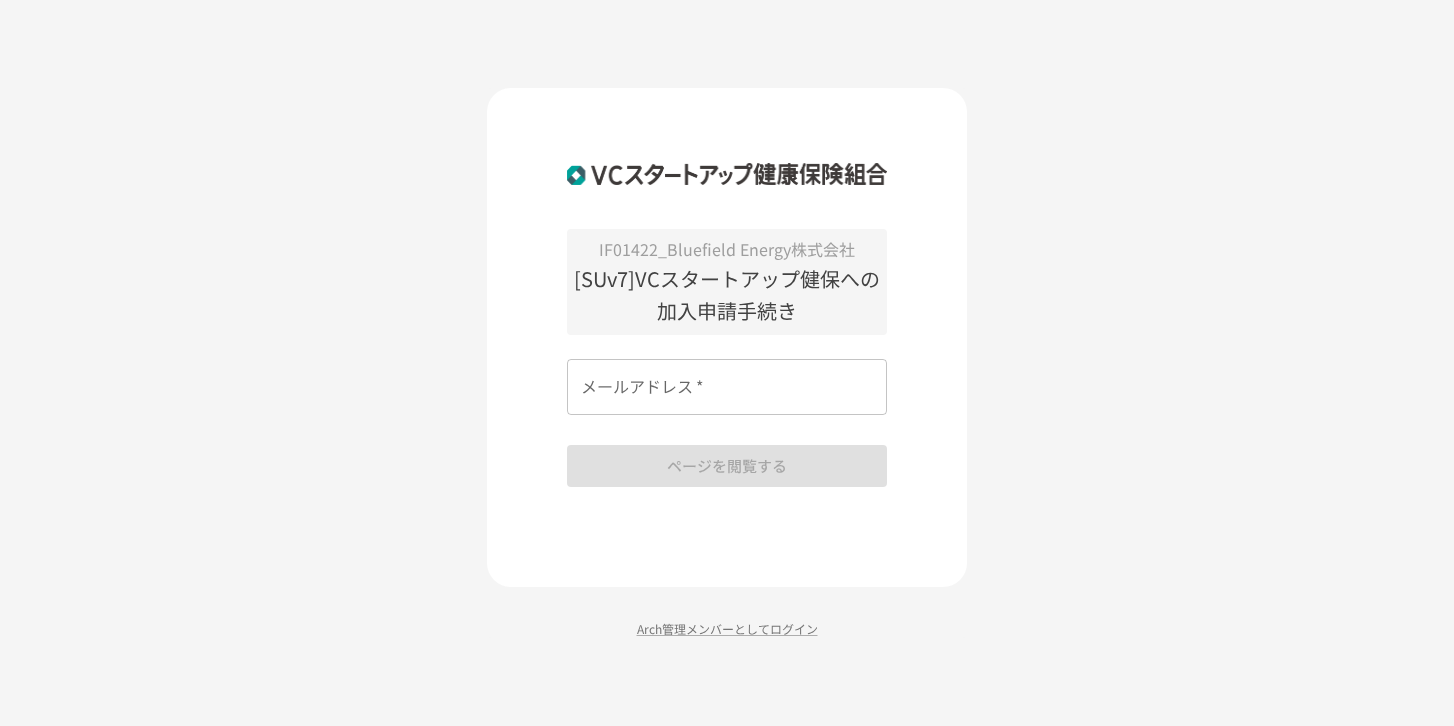 scroll, scrollTop: 0, scrollLeft: 0, axis: both 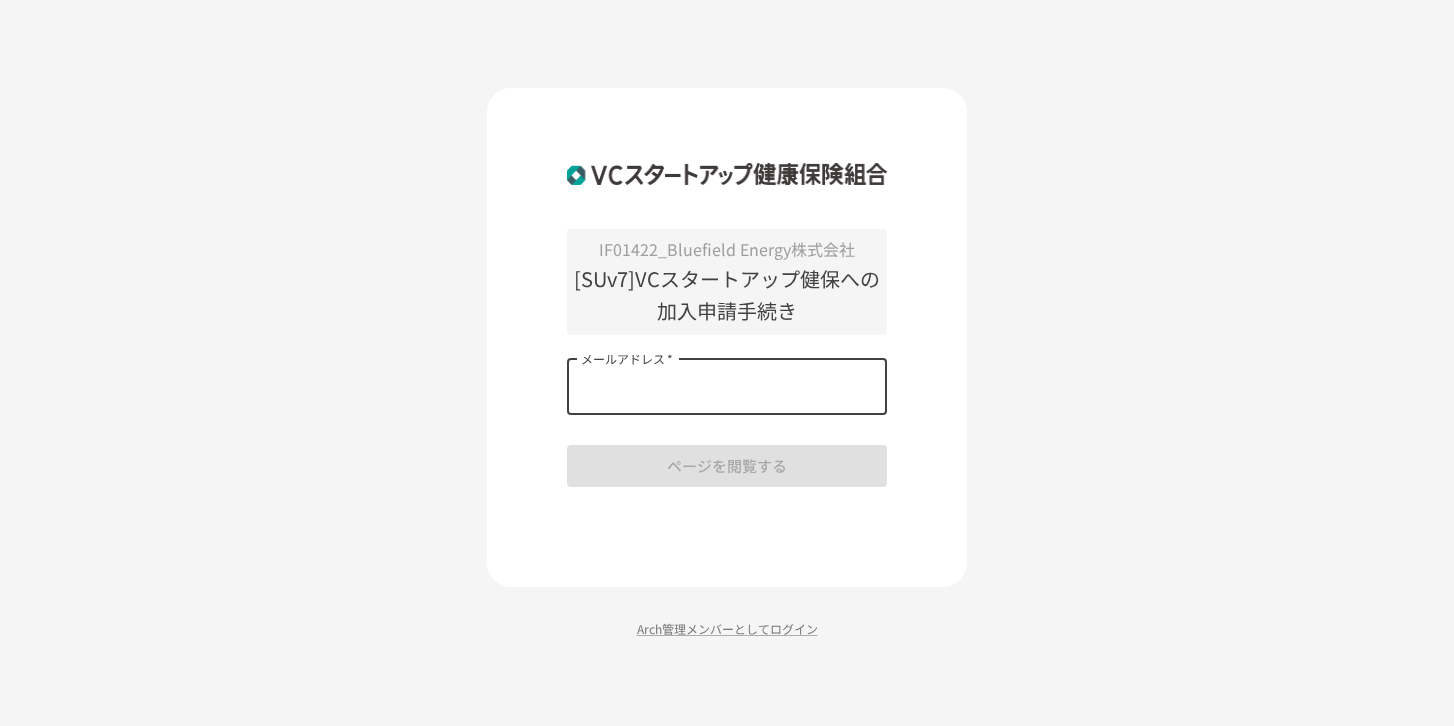 click on "メールアドレス   *" at bounding box center [727, 387] 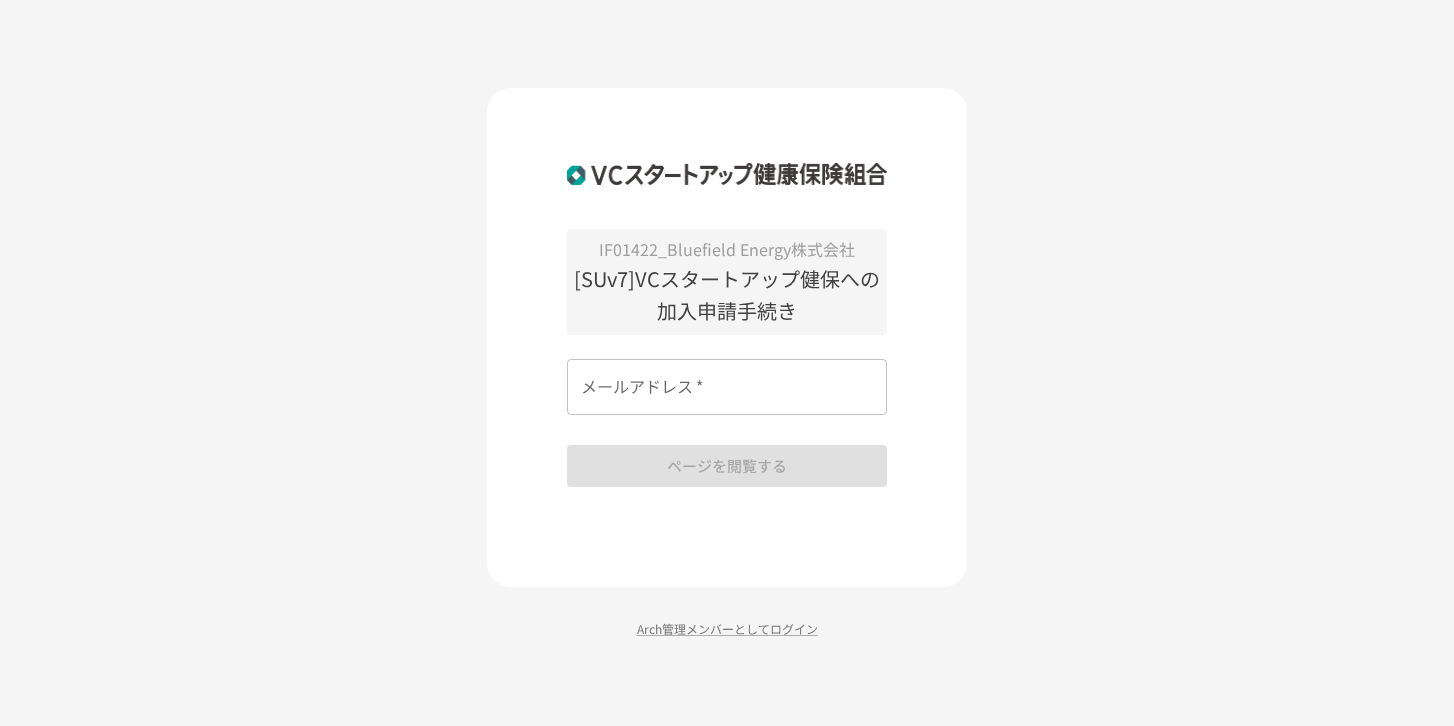 click on "IF01422_Bluefield Energy株式会社 [SUv7]VCスタートアップ健保への加入申請手続き メールアドレス   * メールアドレス   * ページを閲覧する" at bounding box center (727, 358) 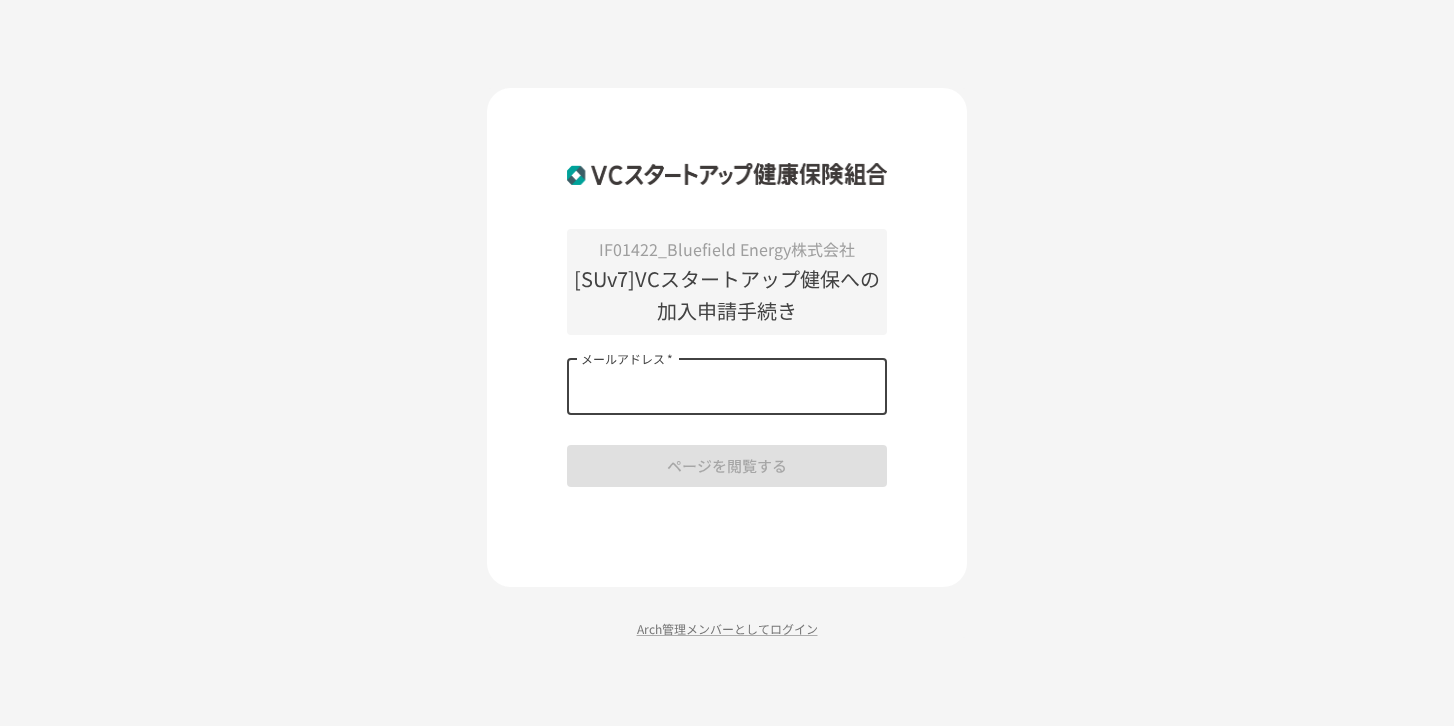 click on "メールアドレス   *" at bounding box center (727, 387) 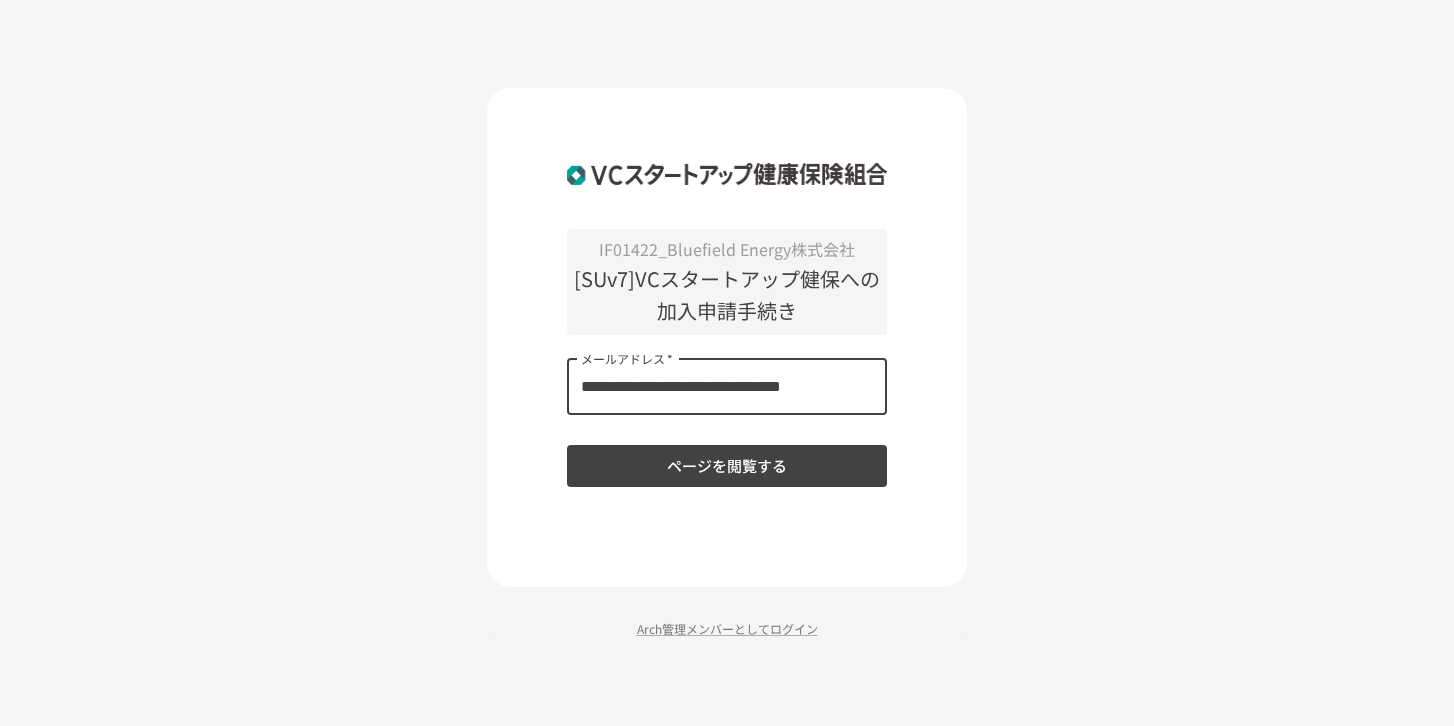 type on "**********" 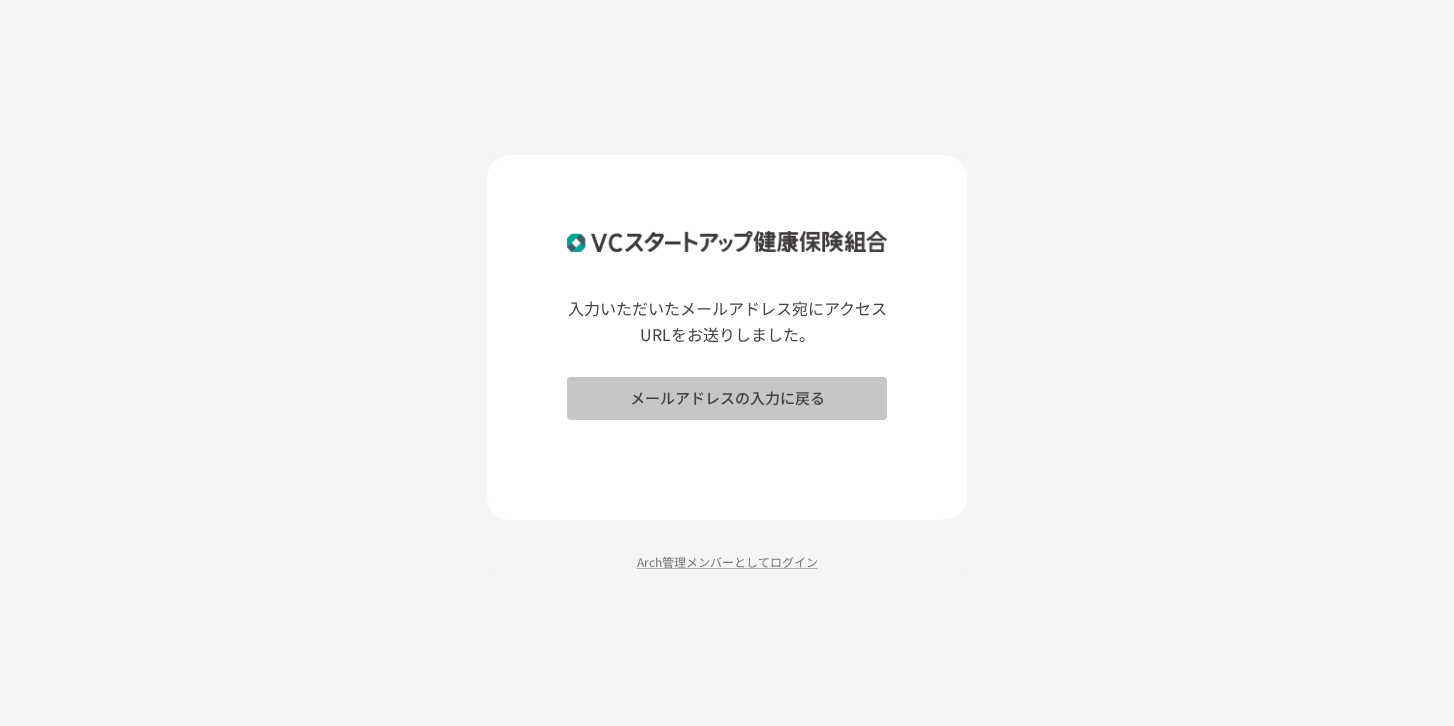 click on "メールアドレスの入力に戻る" at bounding box center [727, 398] 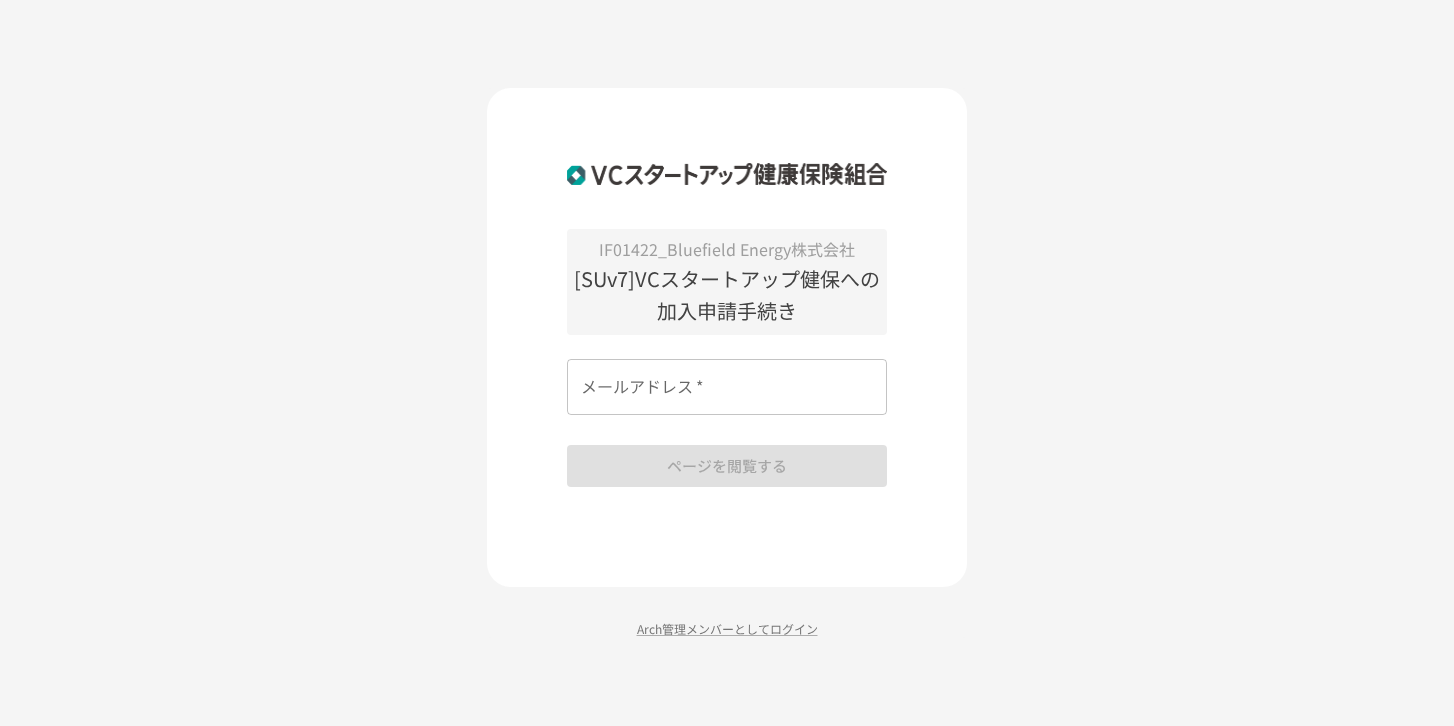 click on "メールアドレス   *" at bounding box center [727, 387] 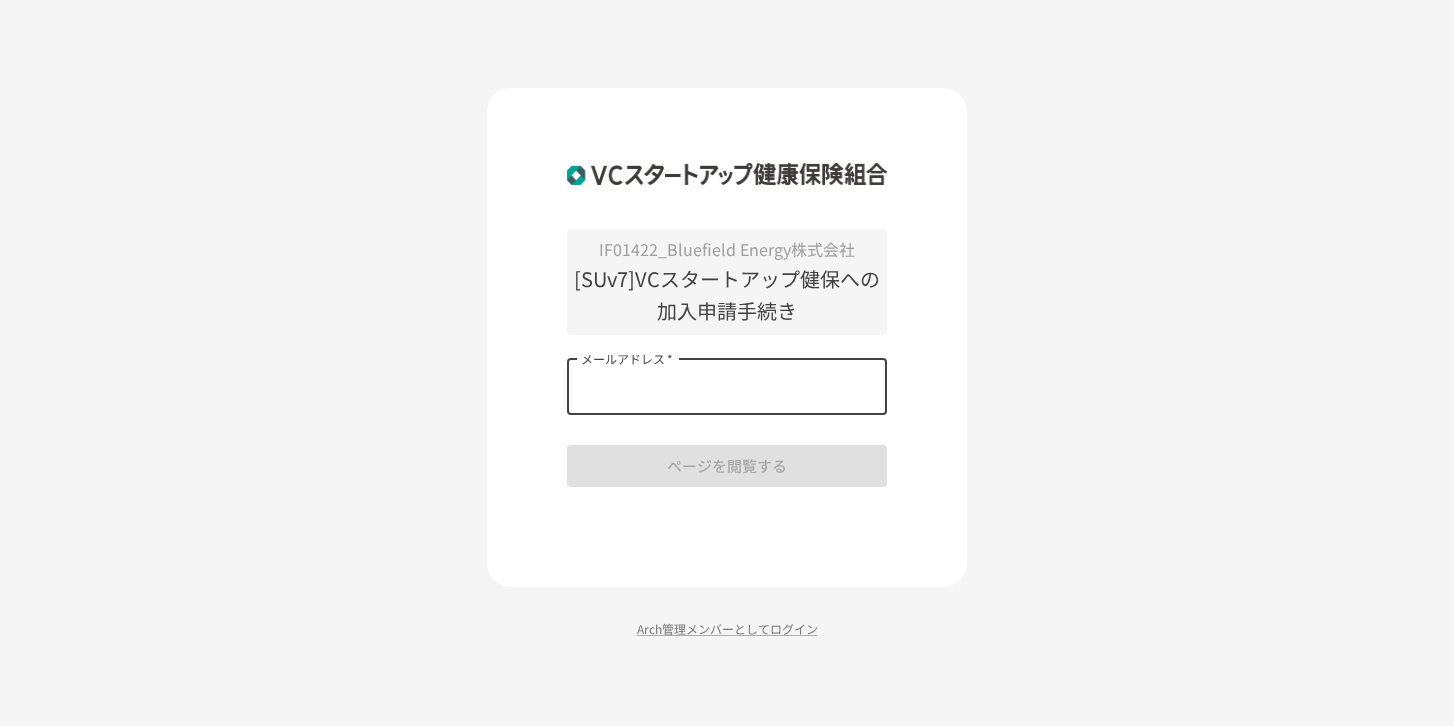 paste on "**********" 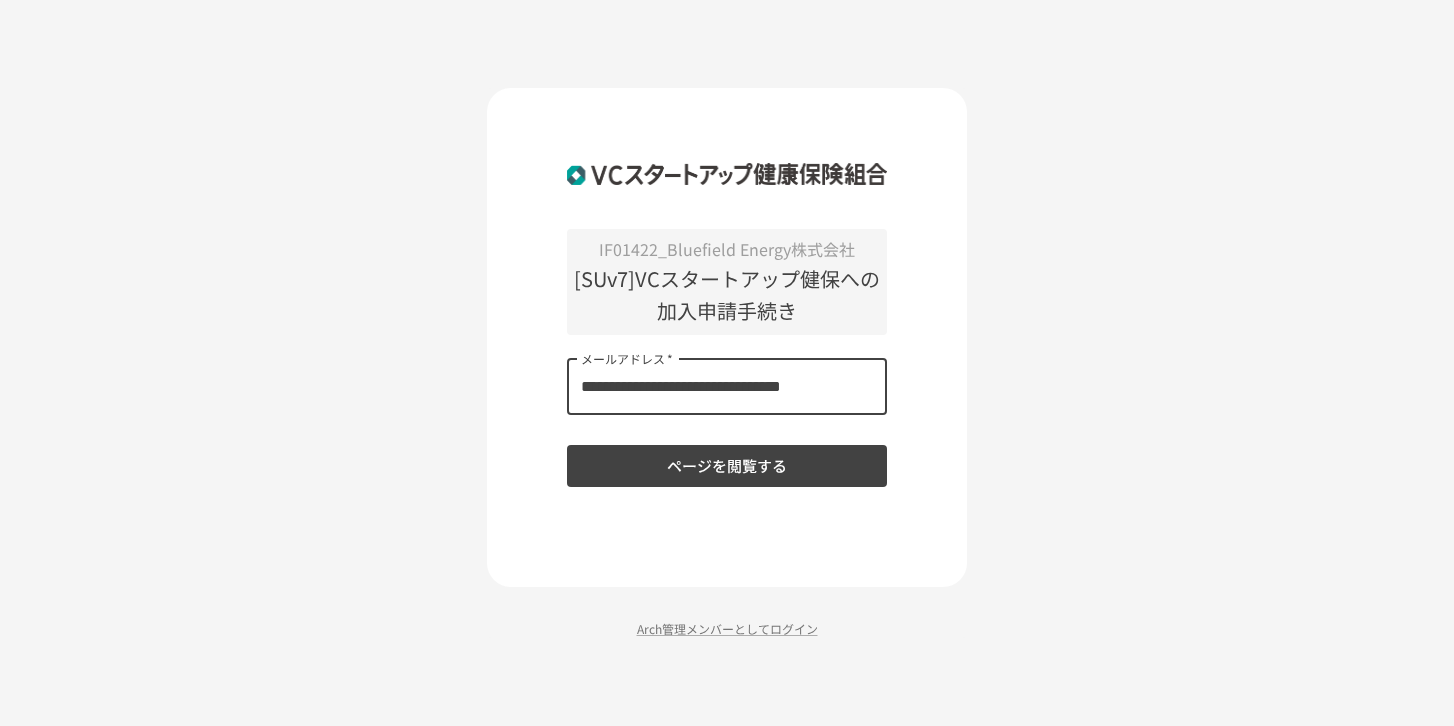 type on "**********" 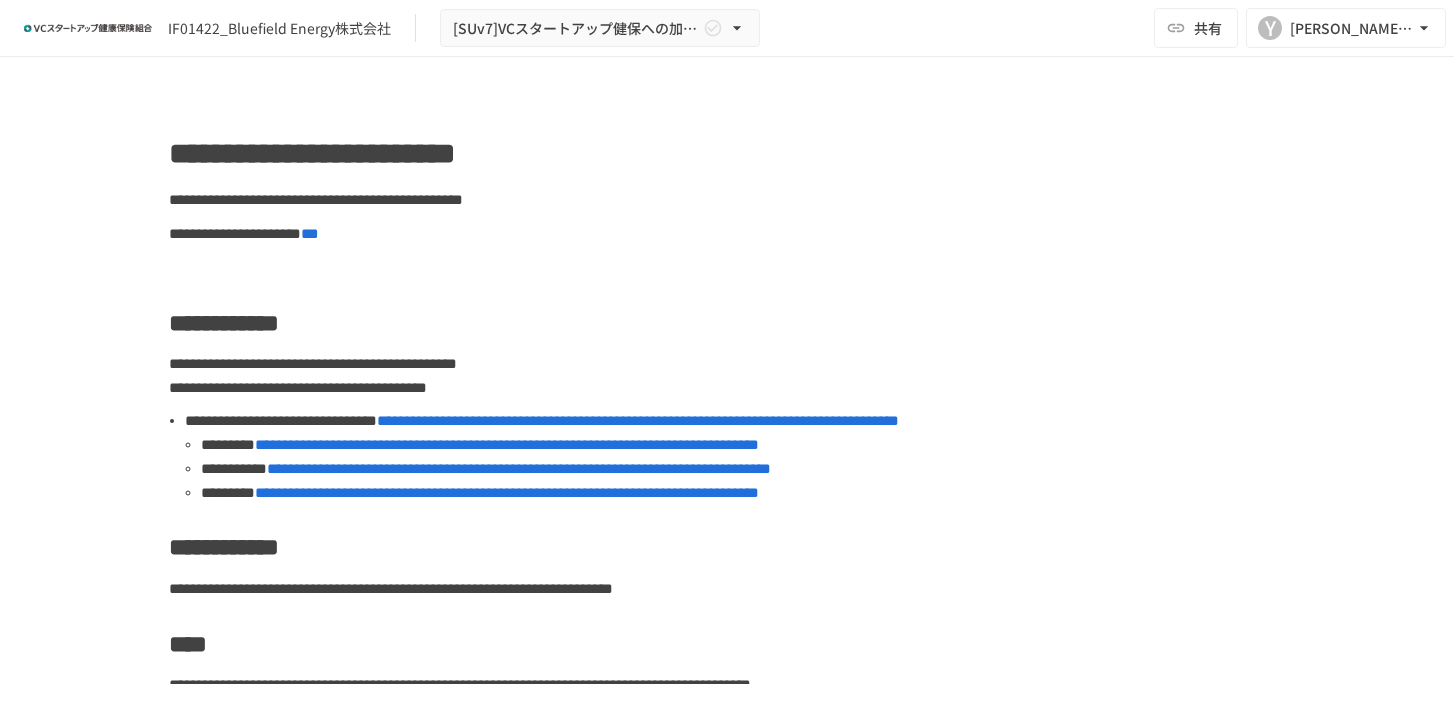 scroll, scrollTop: 0, scrollLeft: 0, axis: both 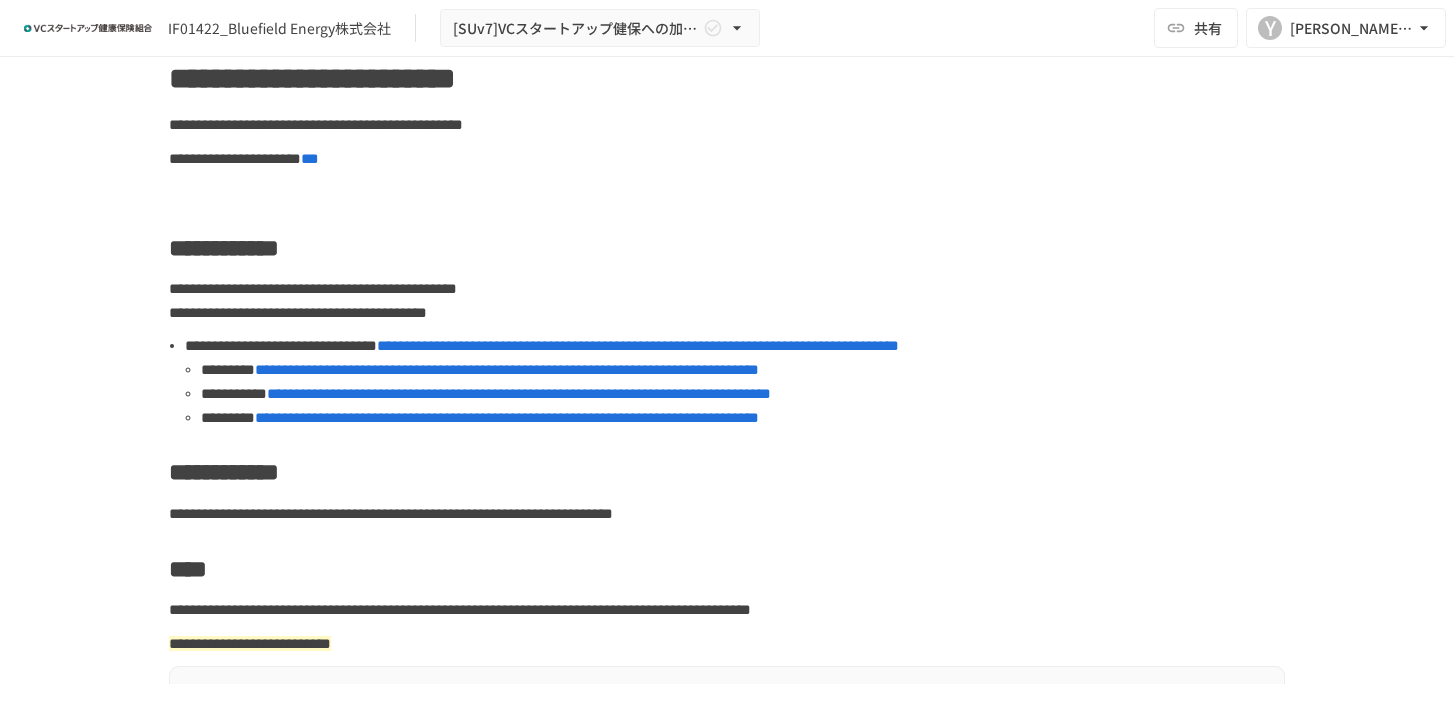 click on "**********" at bounding box center [638, 345] 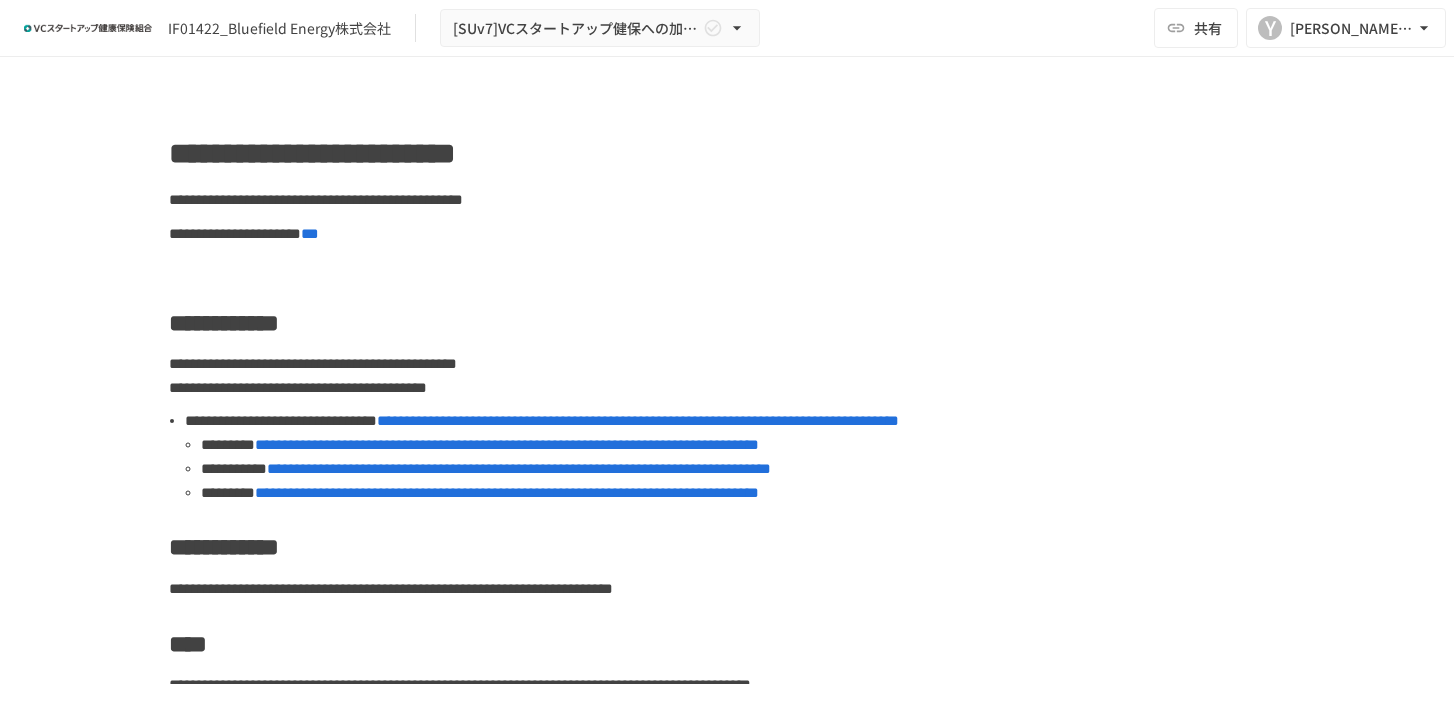 scroll, scrollTop: 0, scrollLeft: 0, axis: both 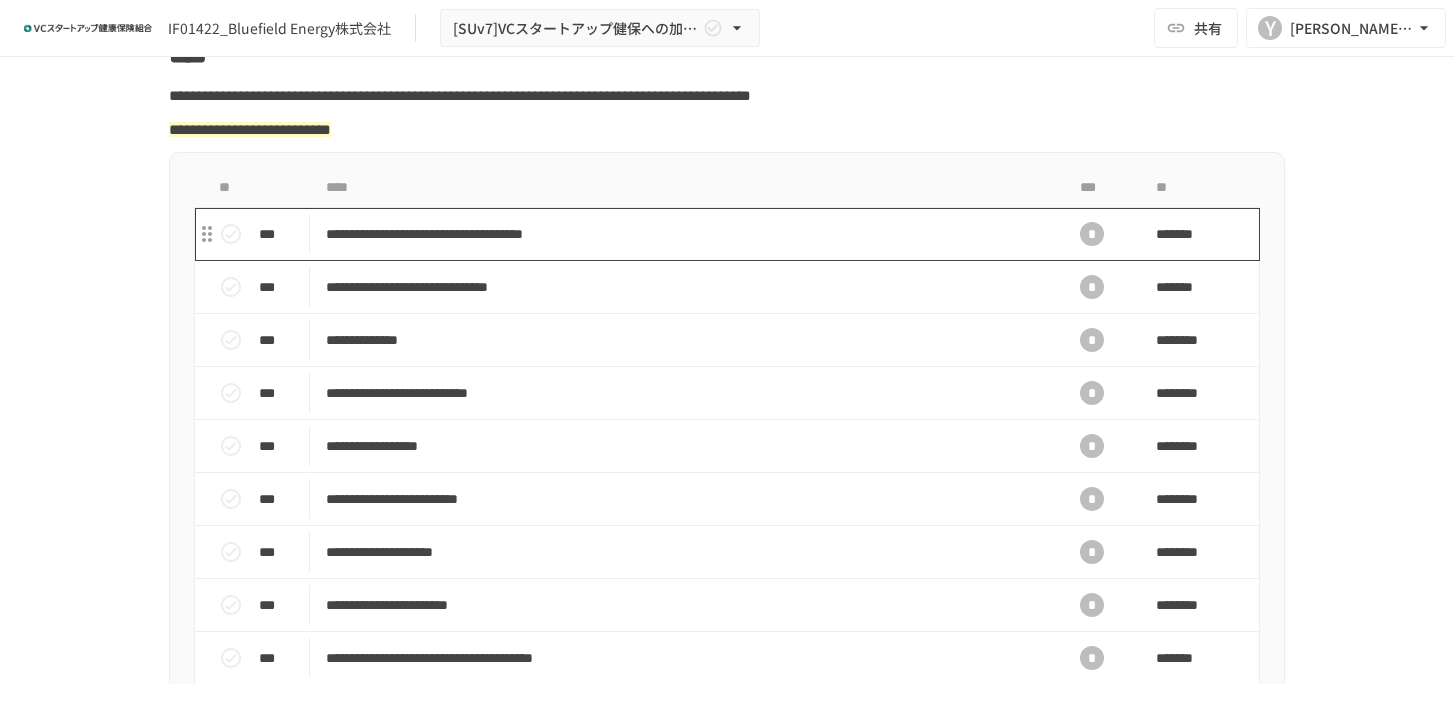 click on "**********" at bounding box center (685, 234) 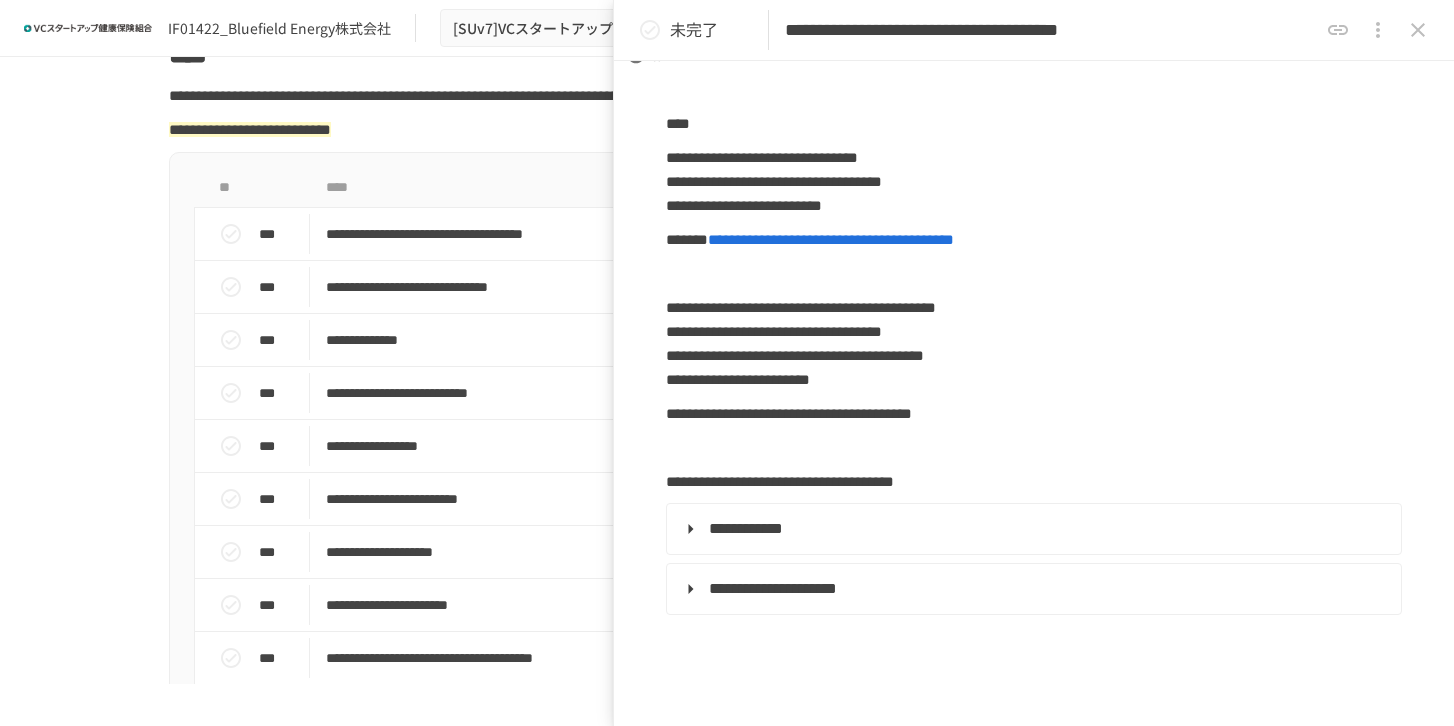 scroll, scrollTop: 340, scrollLeft: 0, axis: vertical 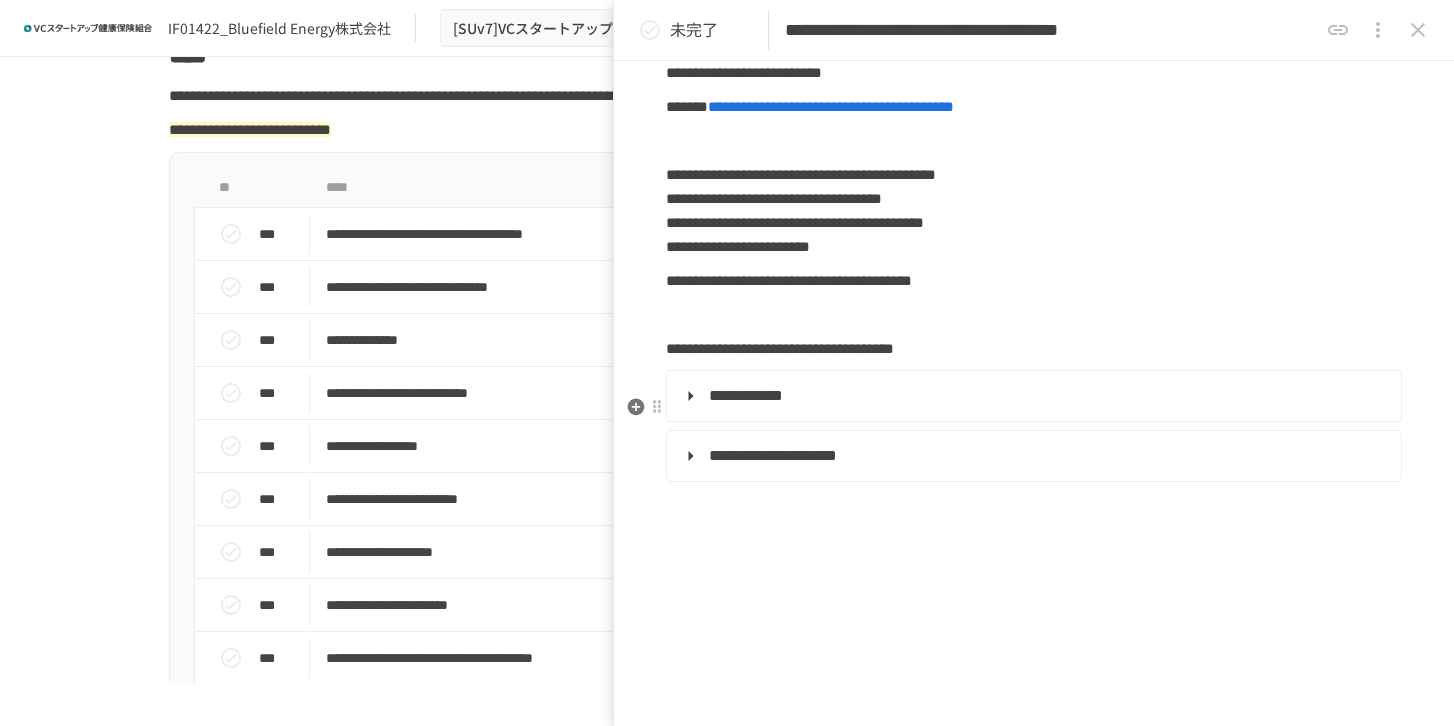 click on "**********" at bounding box center (1032, 396) 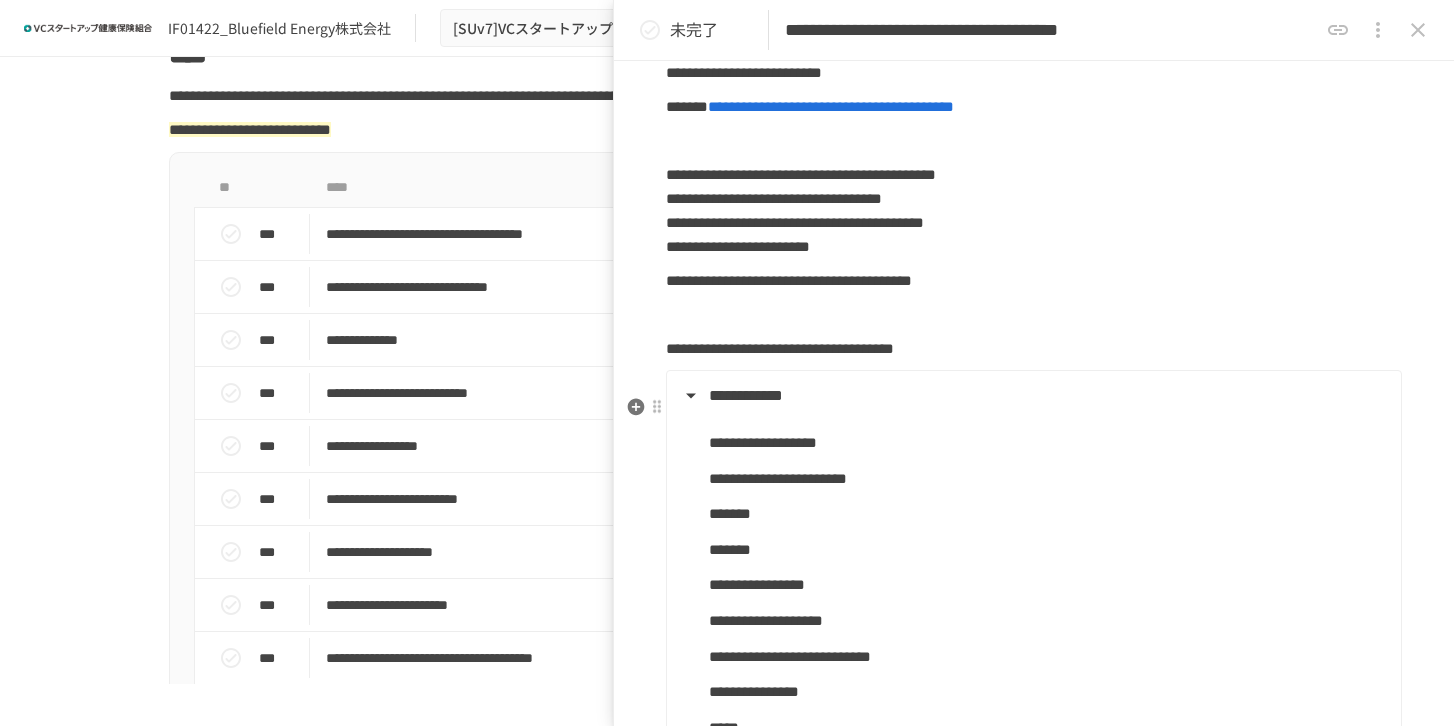 scroll, scrollTop: 622, scrollLeft: 0, axis: vertical 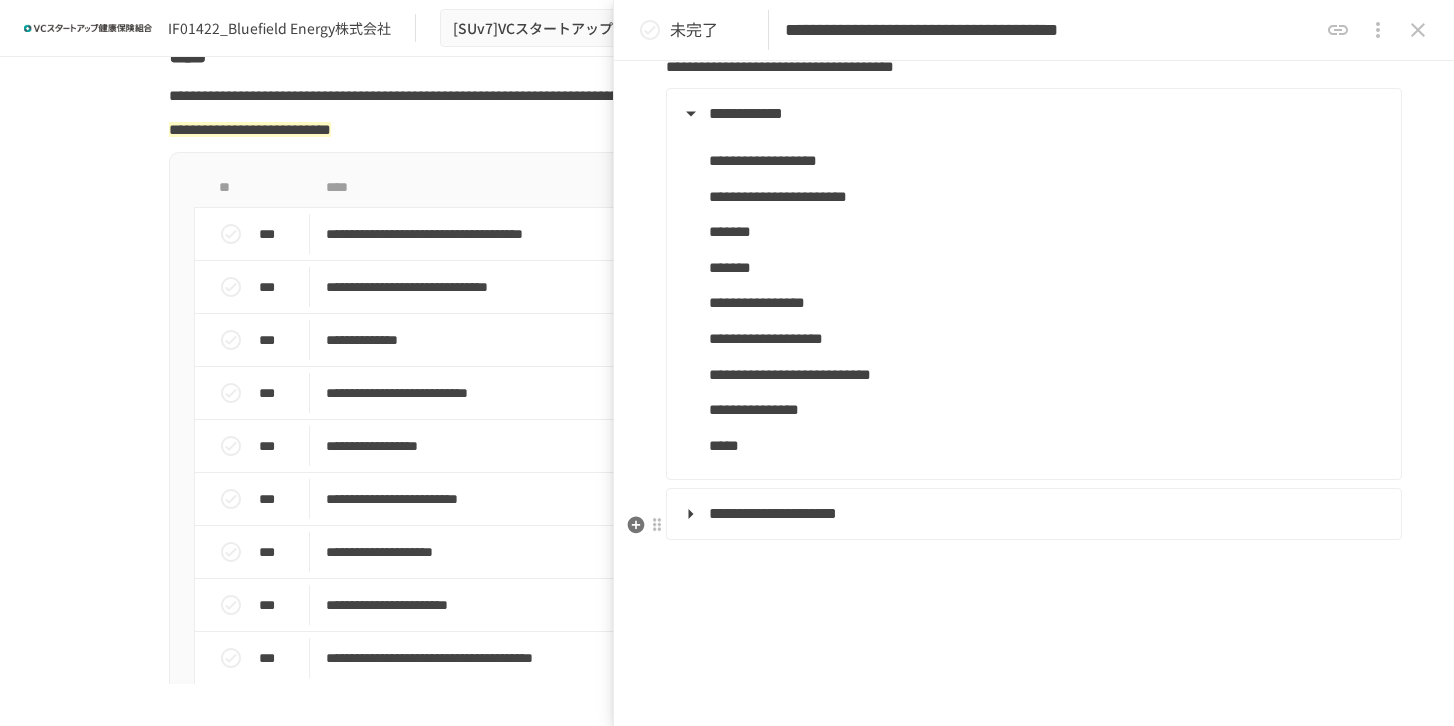 click on "**********" at bounding box center (1032, 514) 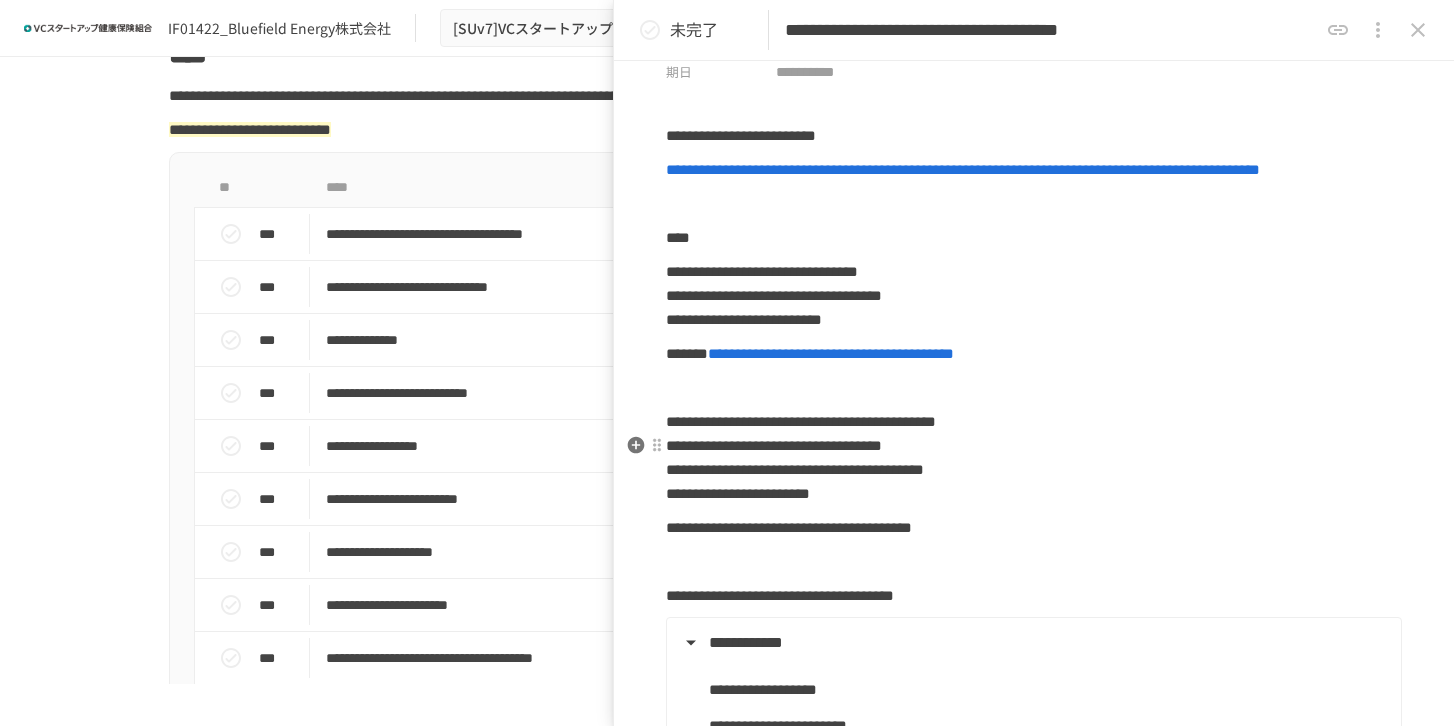 scroll, scrollTop: 0, scrollLeft: 0, axis: both 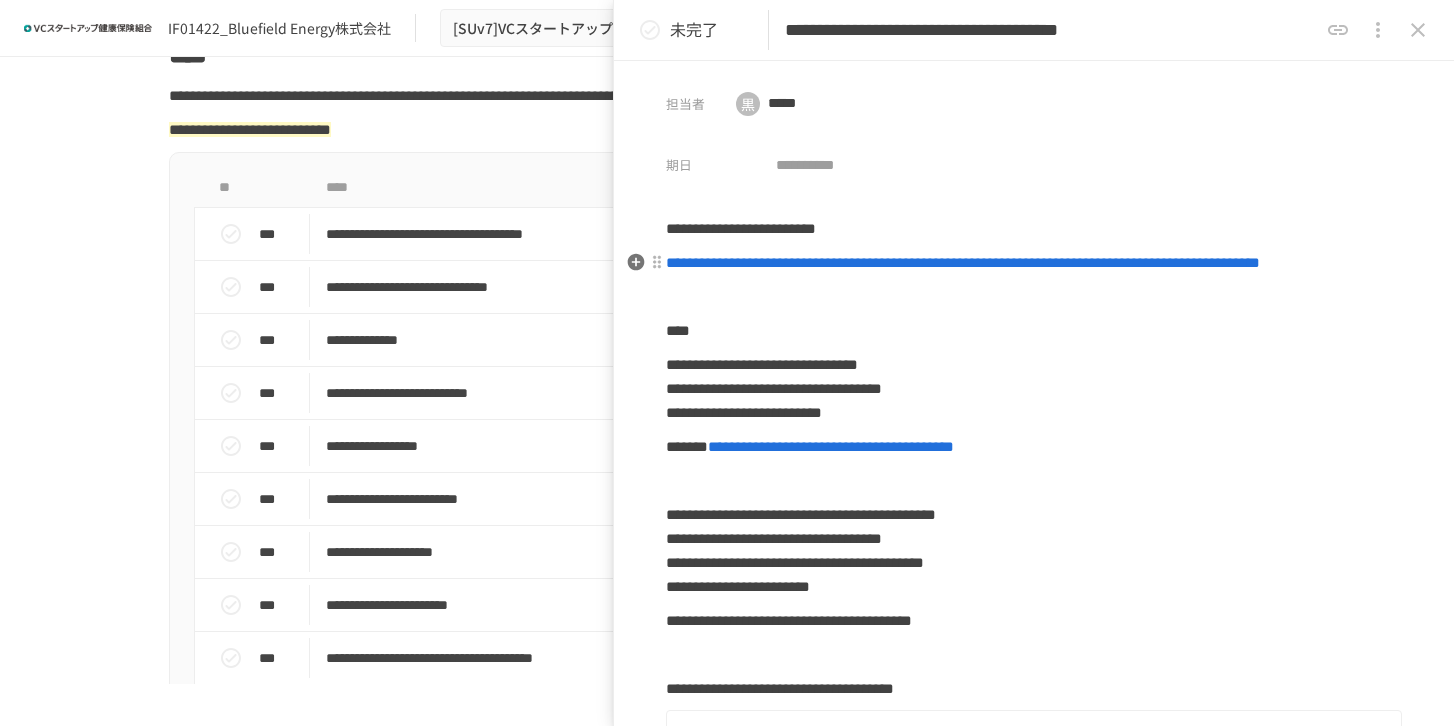 click on "**********" at bounding box center [963, 262] 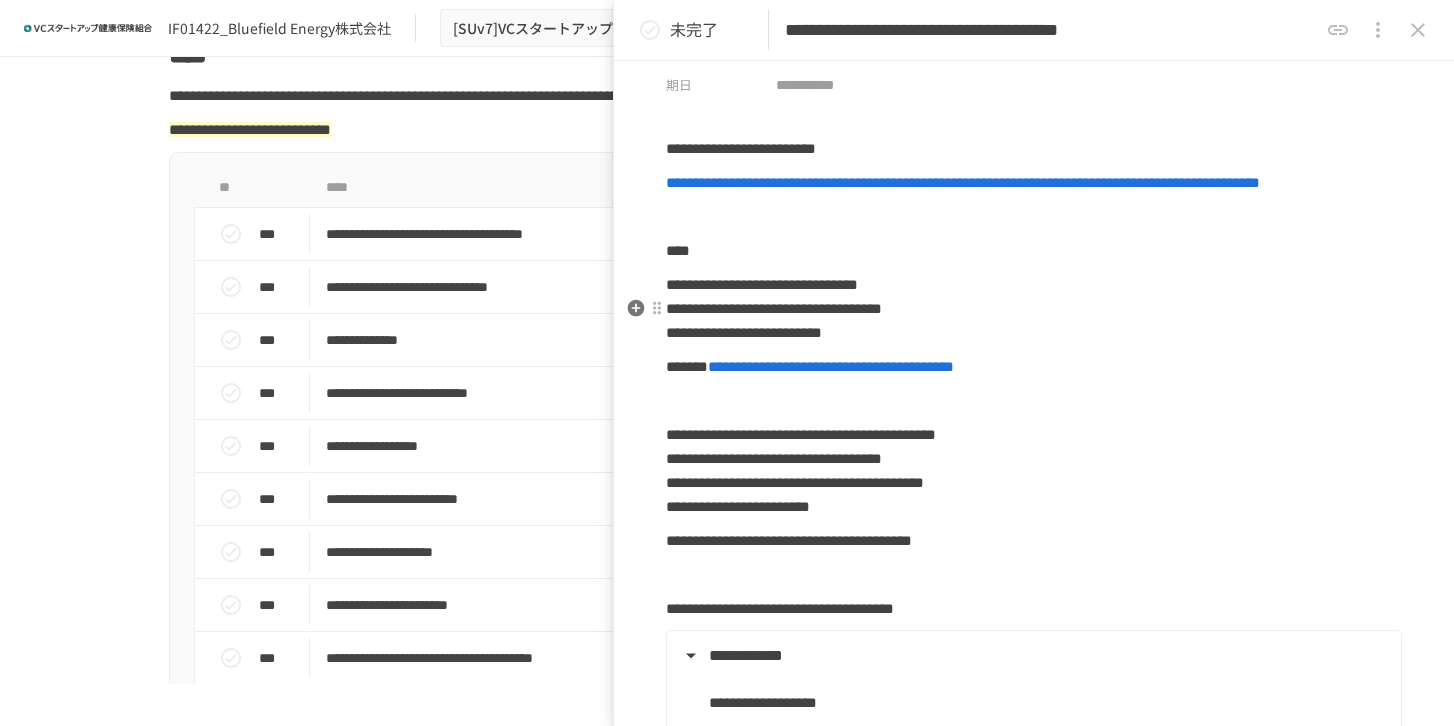 scroll, scrollTop: 0, scrollLeft: 0, axis: both 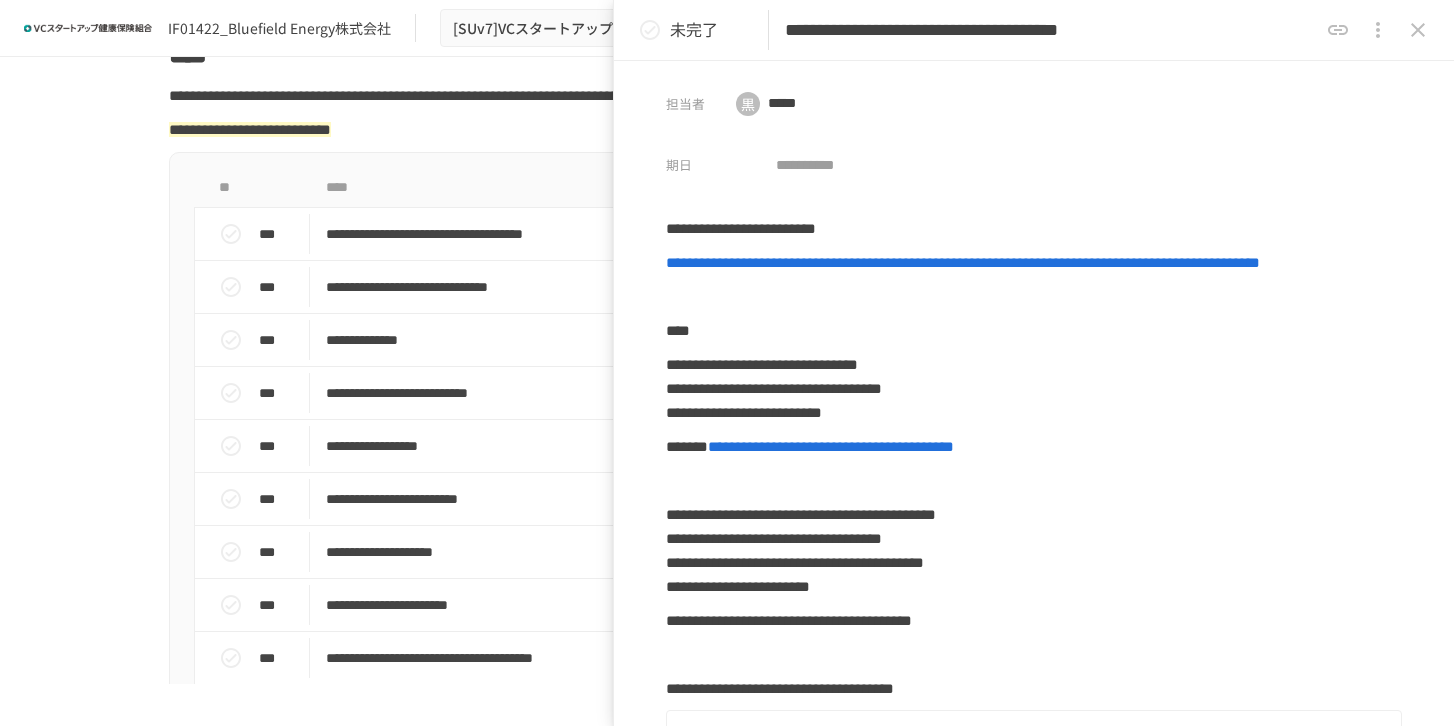 click on "**********" at bounding box center [727, 96] 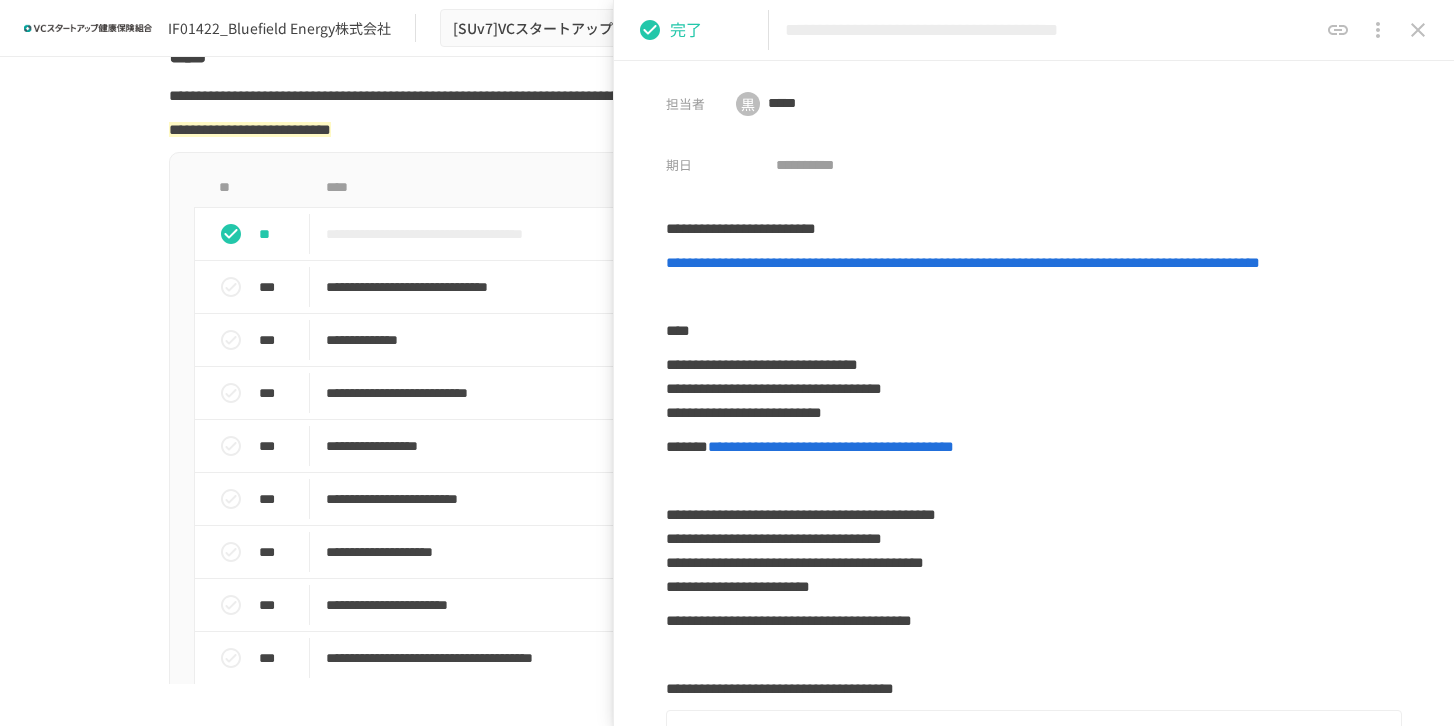 click on "**********" at bounding box center [460, 95] 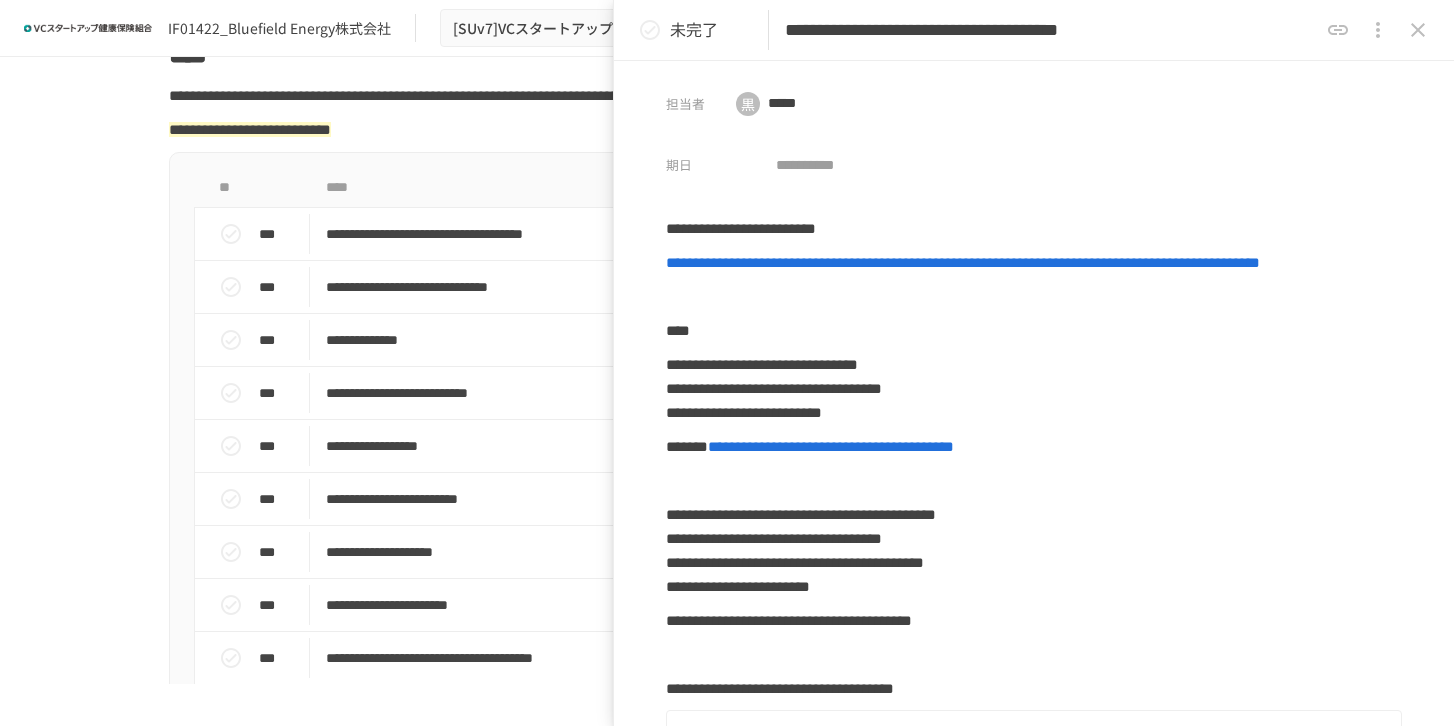 click 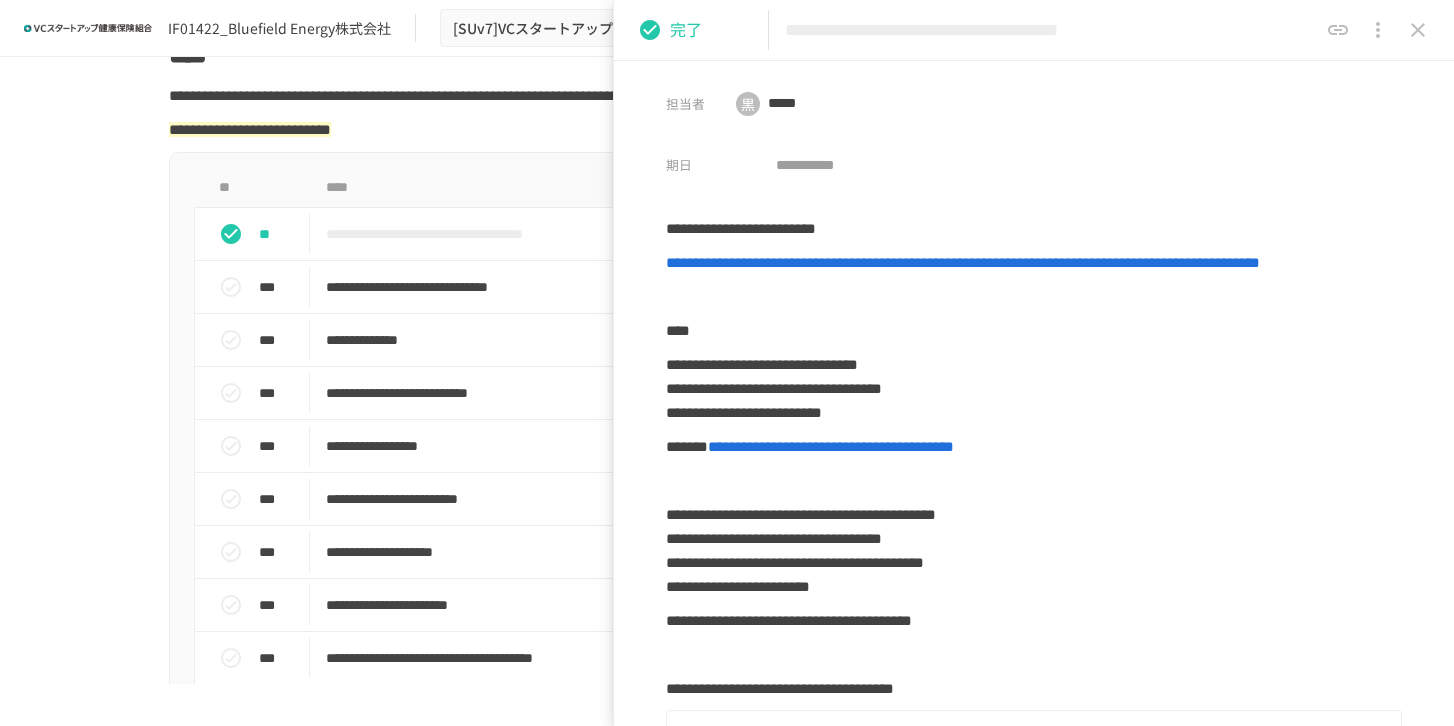click 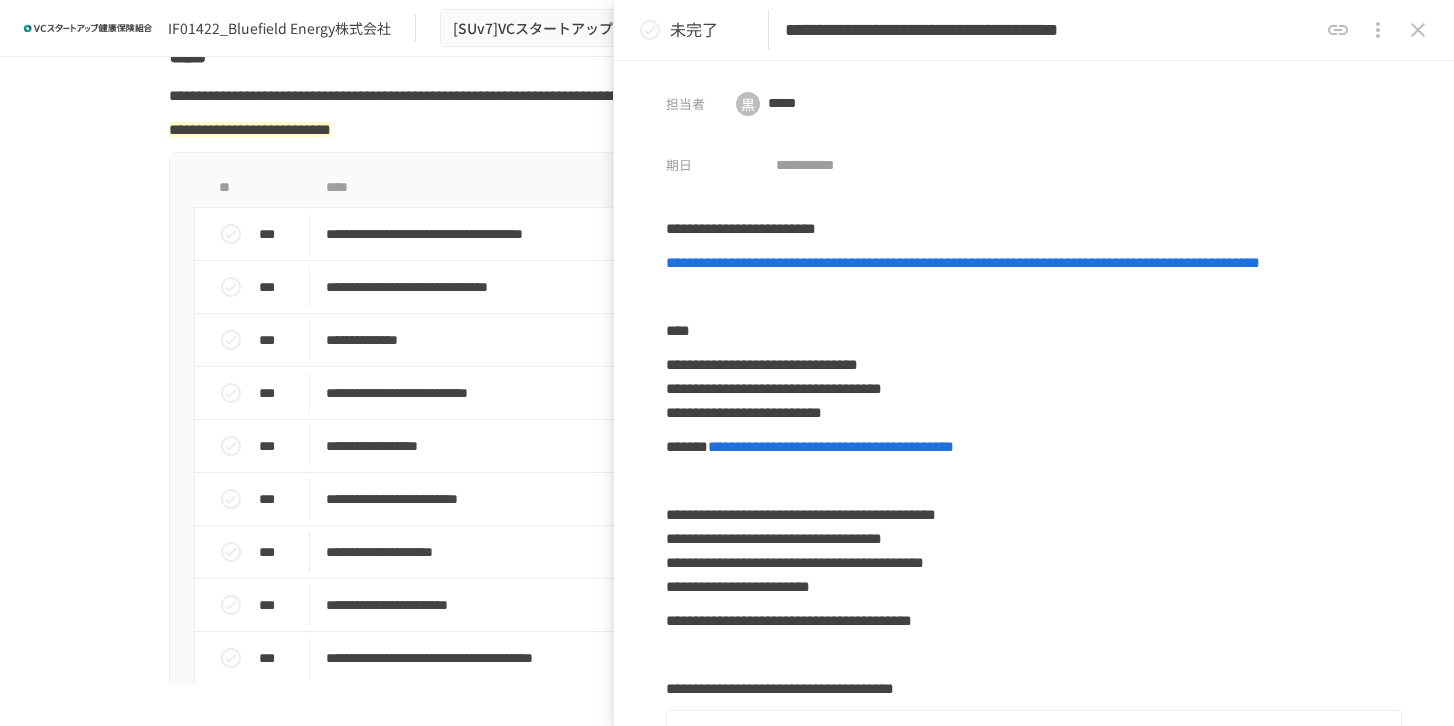 click on "**********" at bounding box center (727, 96) 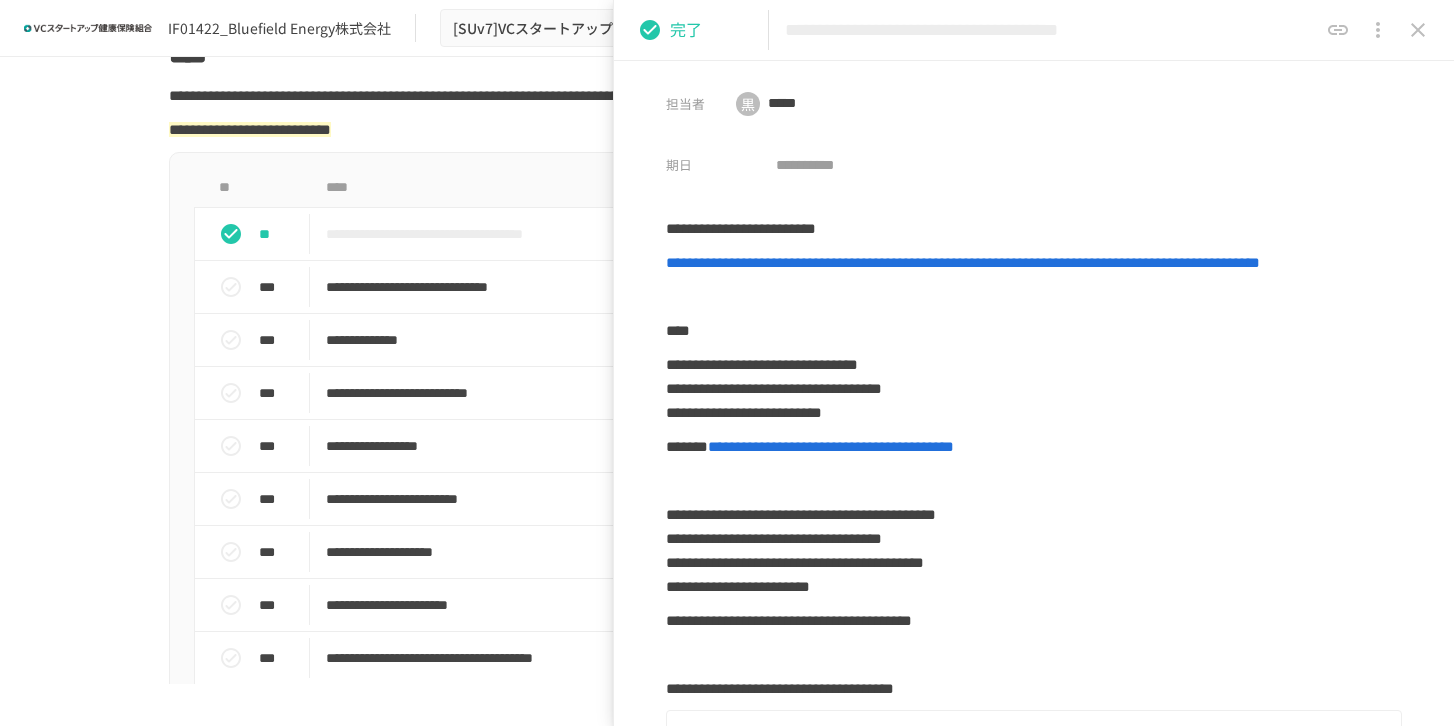 click on "****" at bounding box center [727, 55] 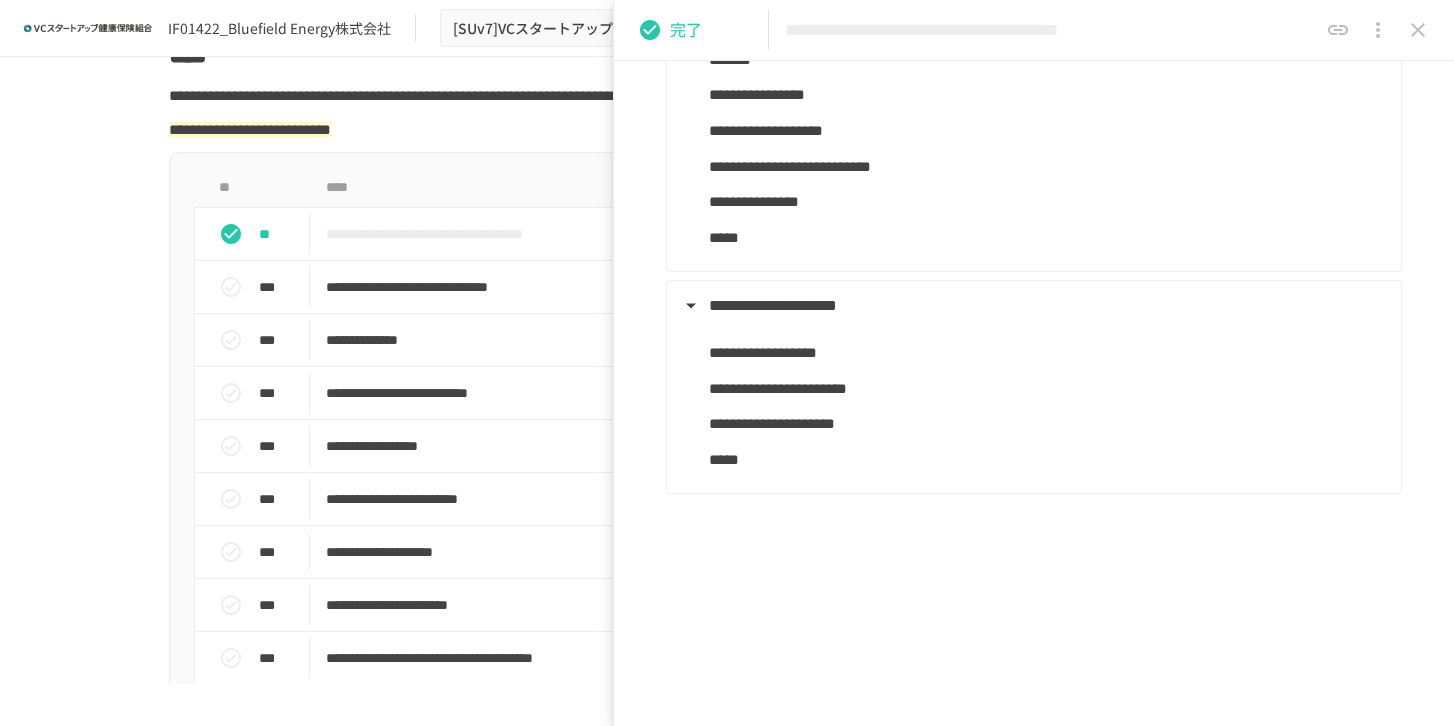 scroll, scrollTop: 964, scrollLeft: 0, axis: vertical 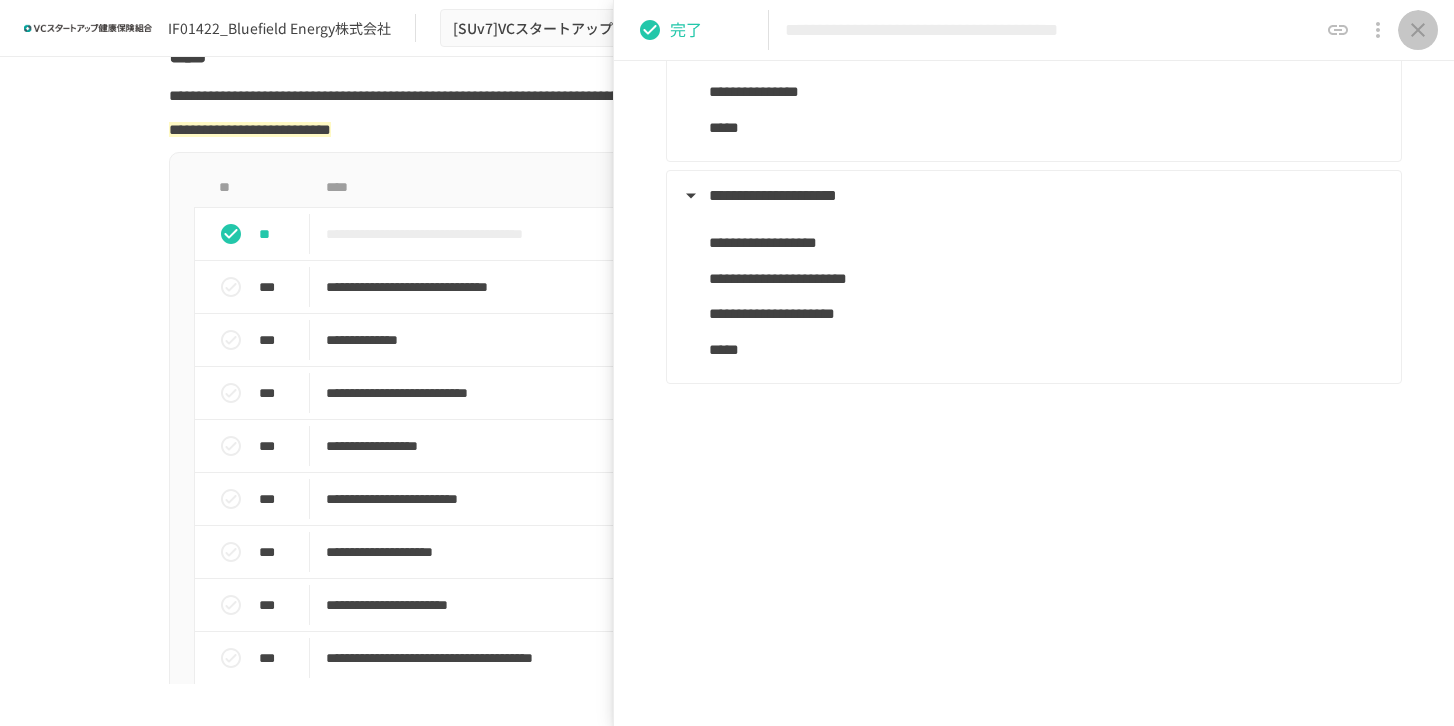 drag, startPoint x: 1422, startPoint y: 33, endPoint x: 853, endPoint y: 110, distance: 574.1864 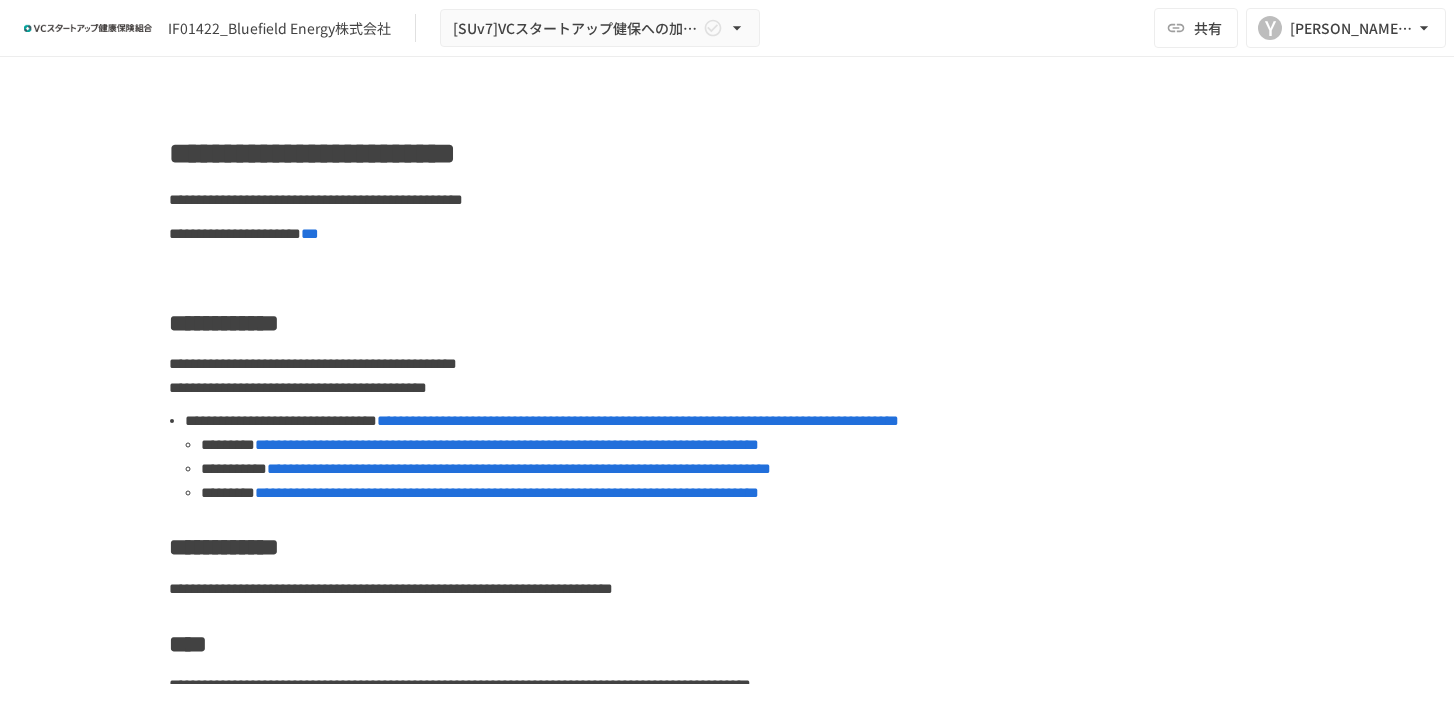 scroll, scrollTop: 0, scrollLeft: 0, axis: both 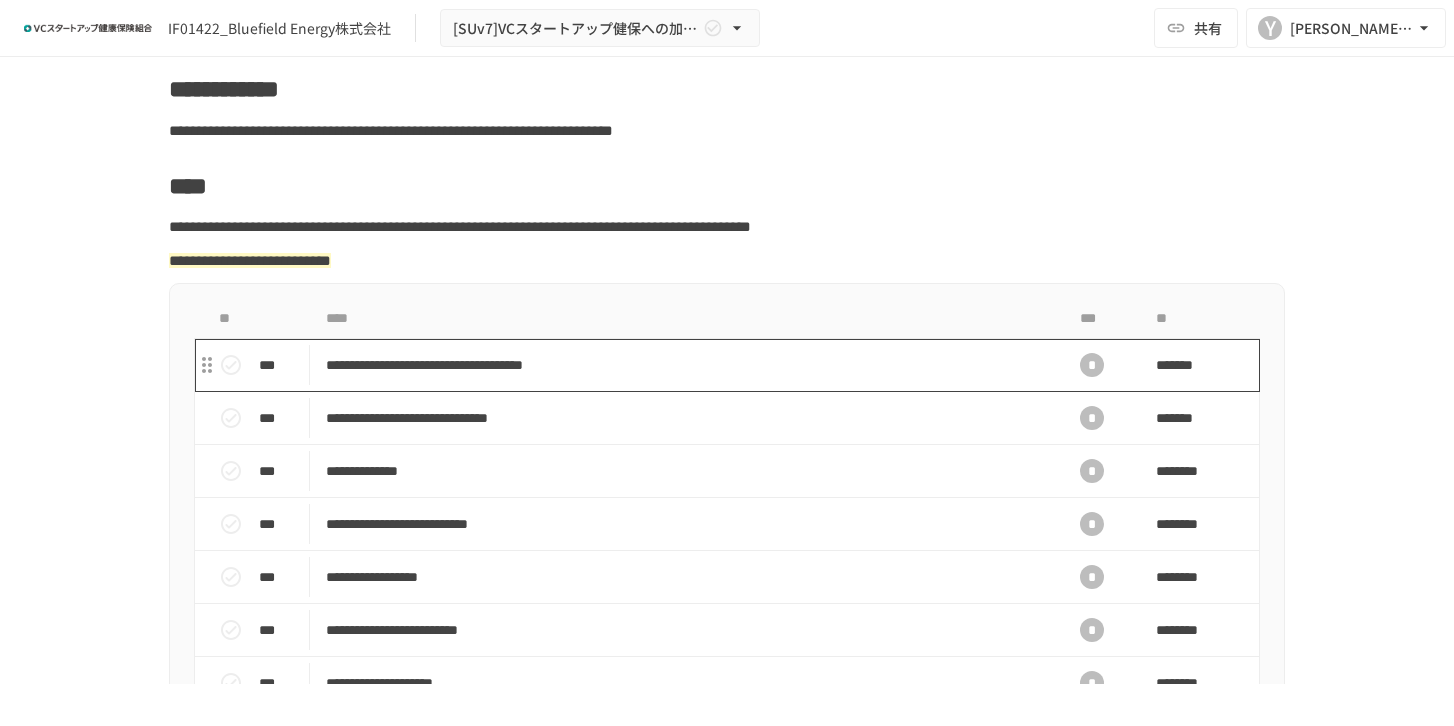 click on "**********" at bounding box center (685, 365) 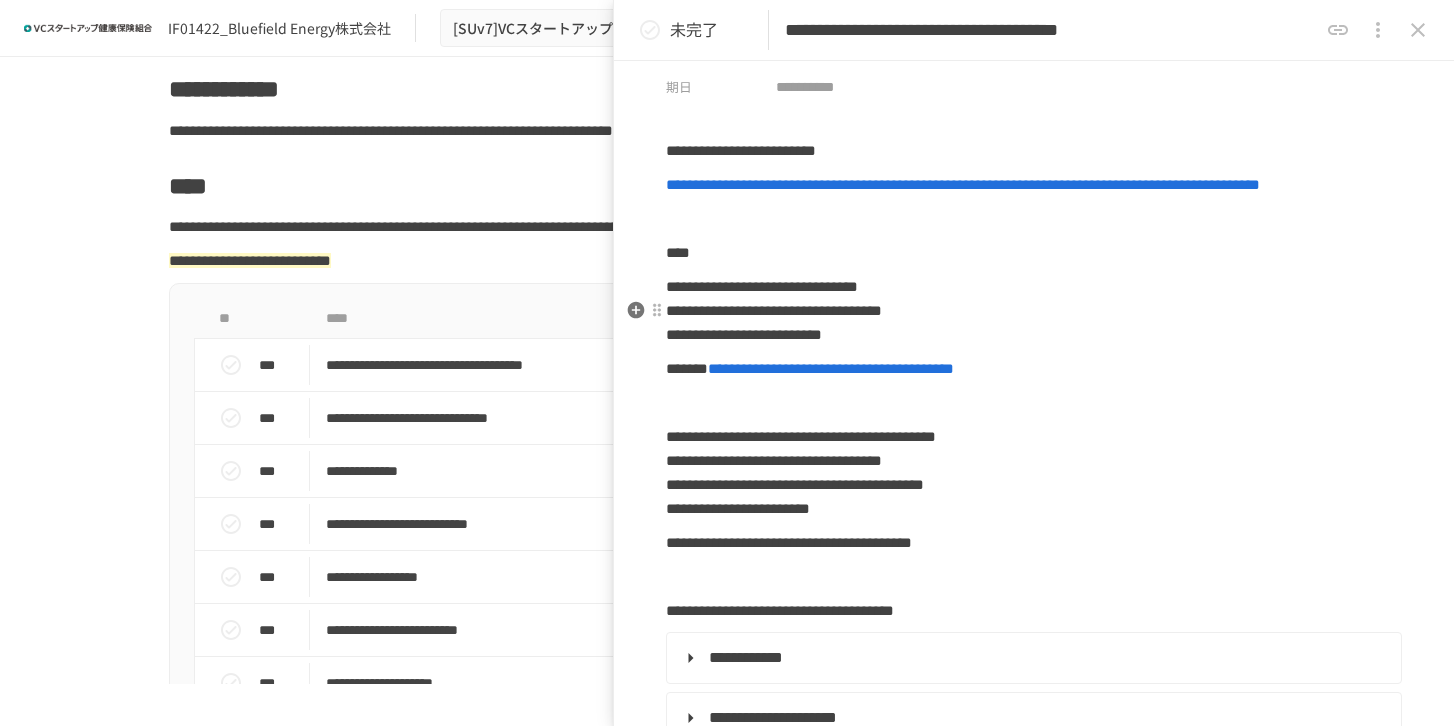scroll, scrollTop: 421, scrollLeft: 0, axis: vertical 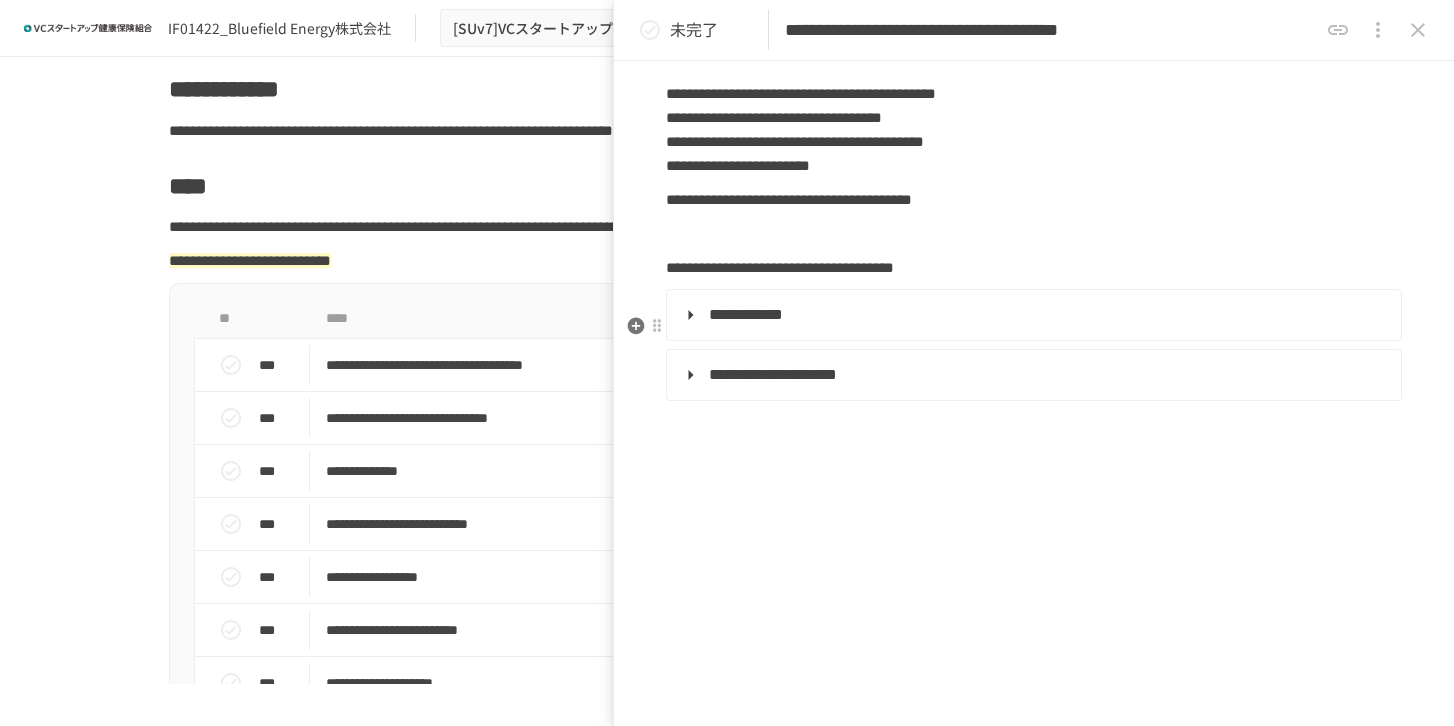 click on "**********" at bounding box center (1034, 315) 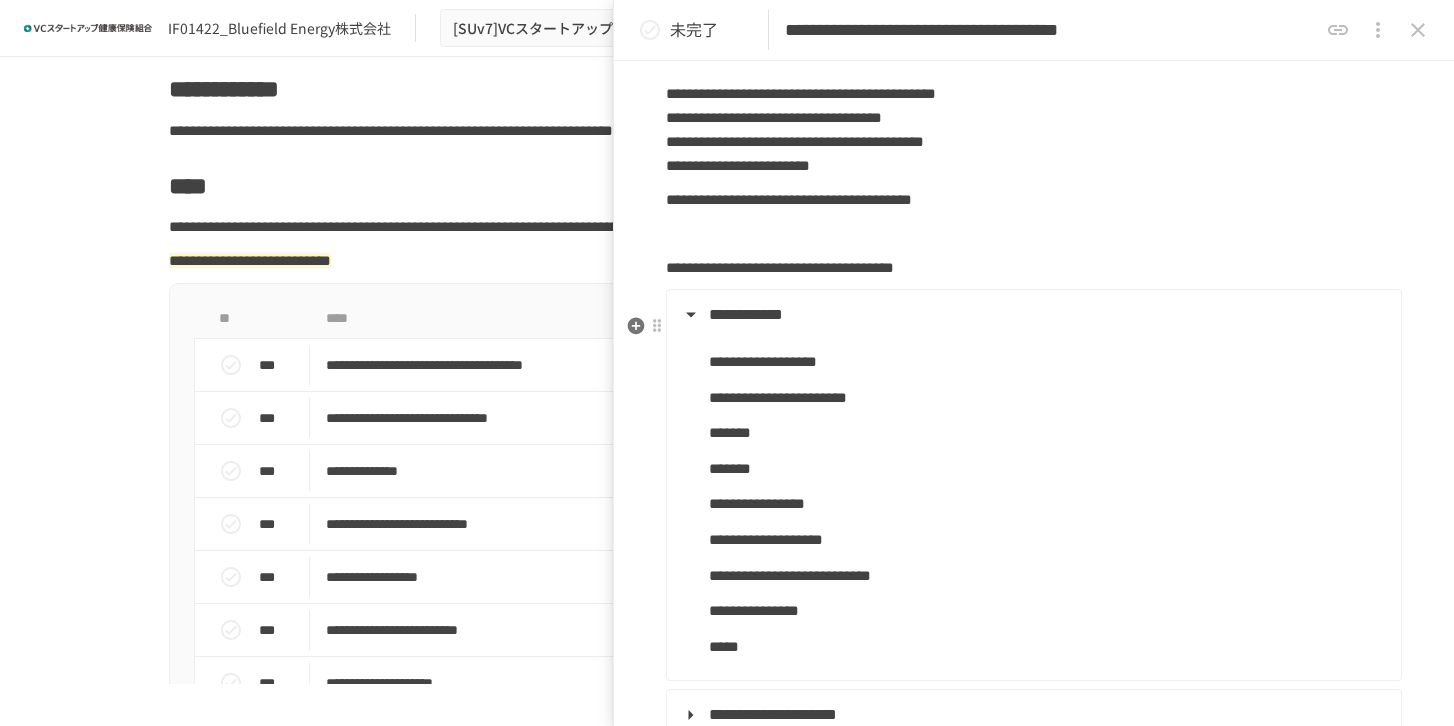 click on "**********" at bounding box center (1032, 315) 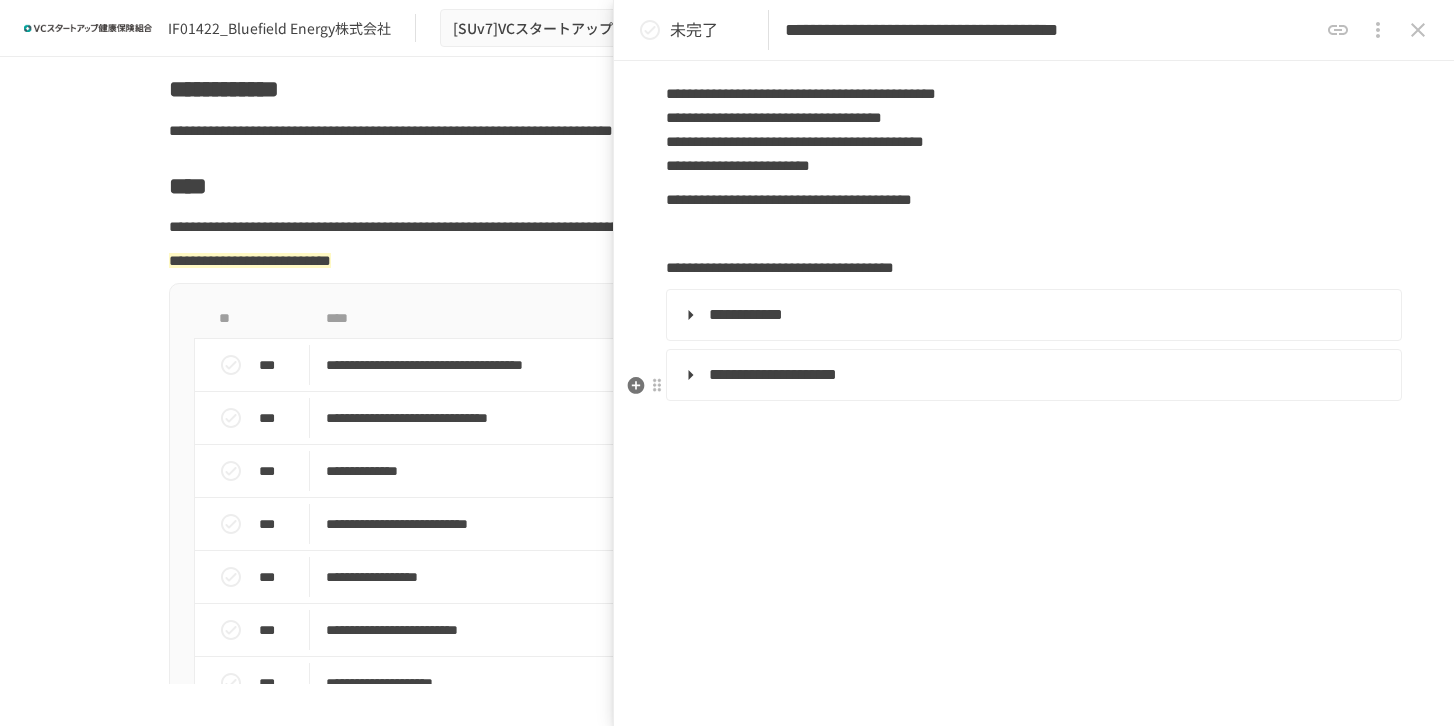 click on "**********" at bounding box center [1032, 375] 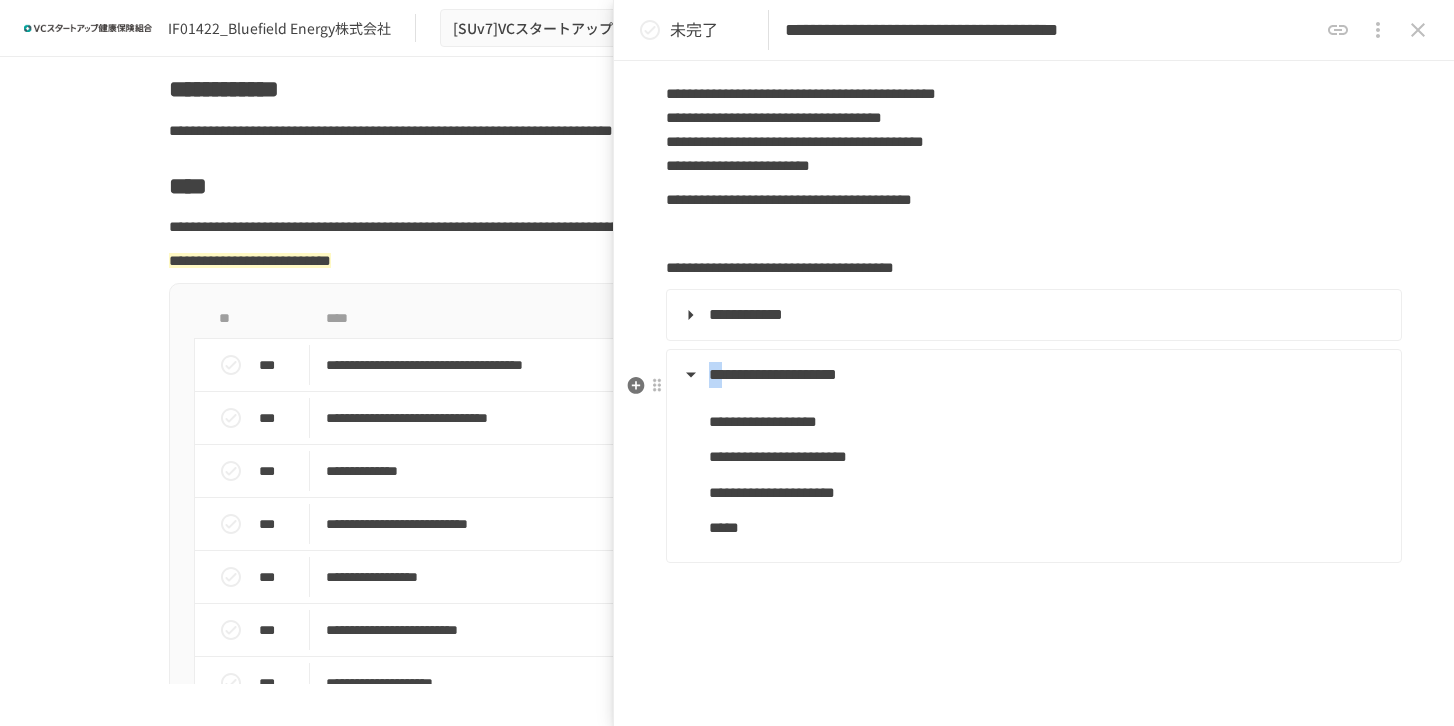 click on "**********" at bounding box center [1032, 375] 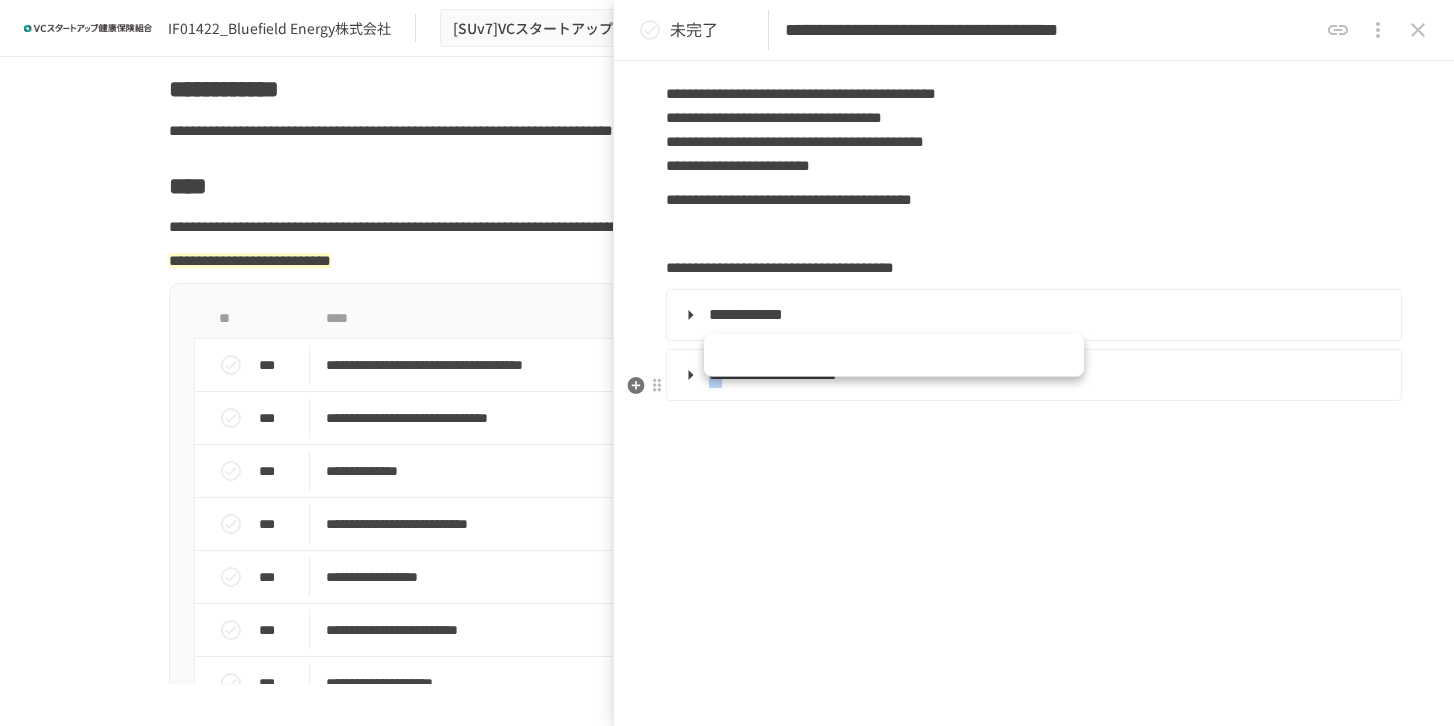 scroll, scrollTop: 78, scrollLeft: 0, axis: vertical 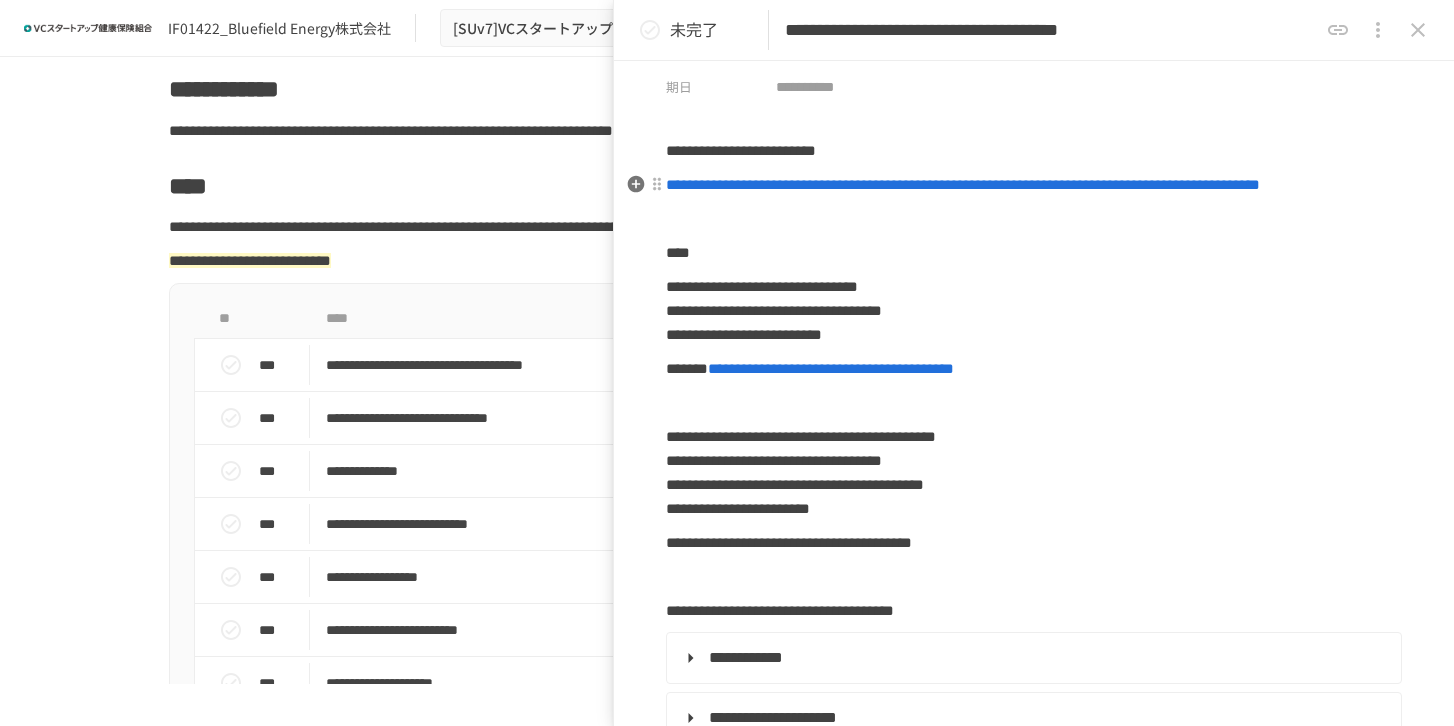 click on "**********" at bounding box center (963, 184) 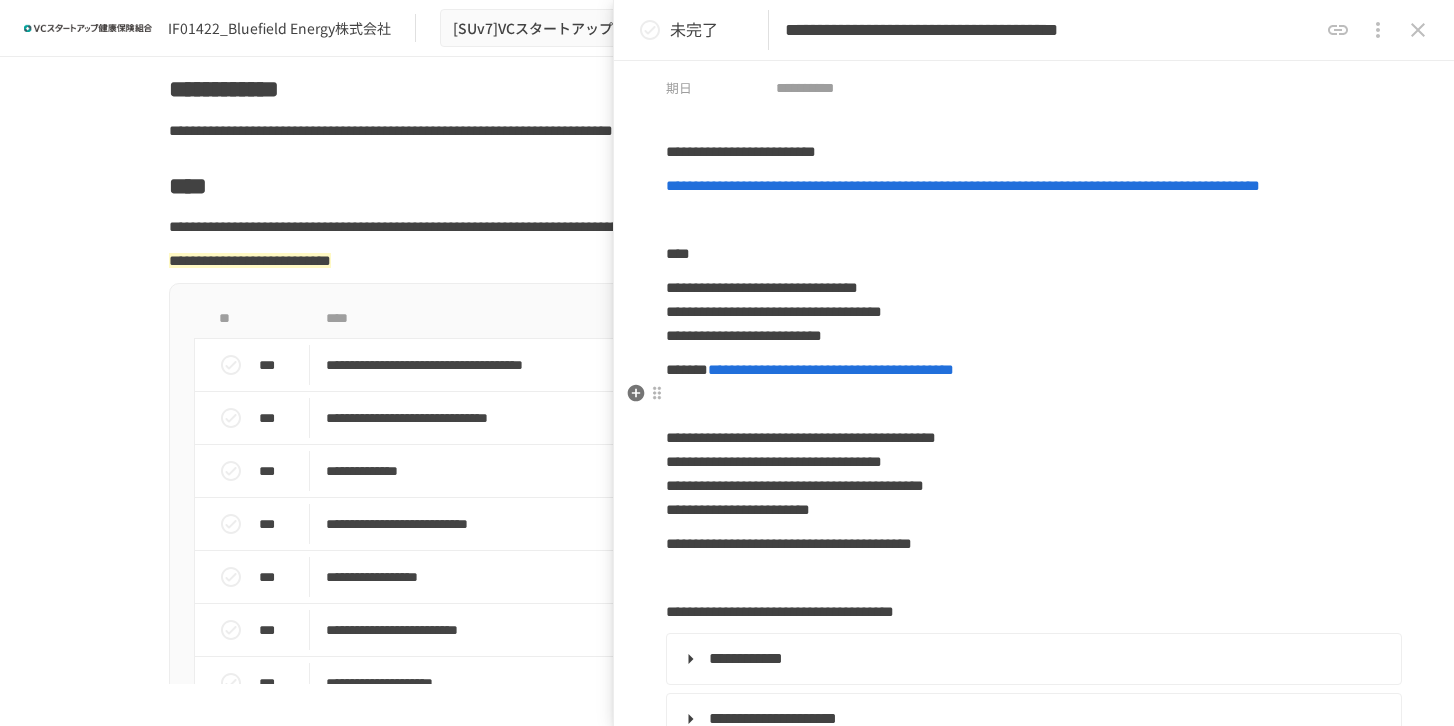 scroll, scrollTop: 0, scrollLeft: 0, axis: both 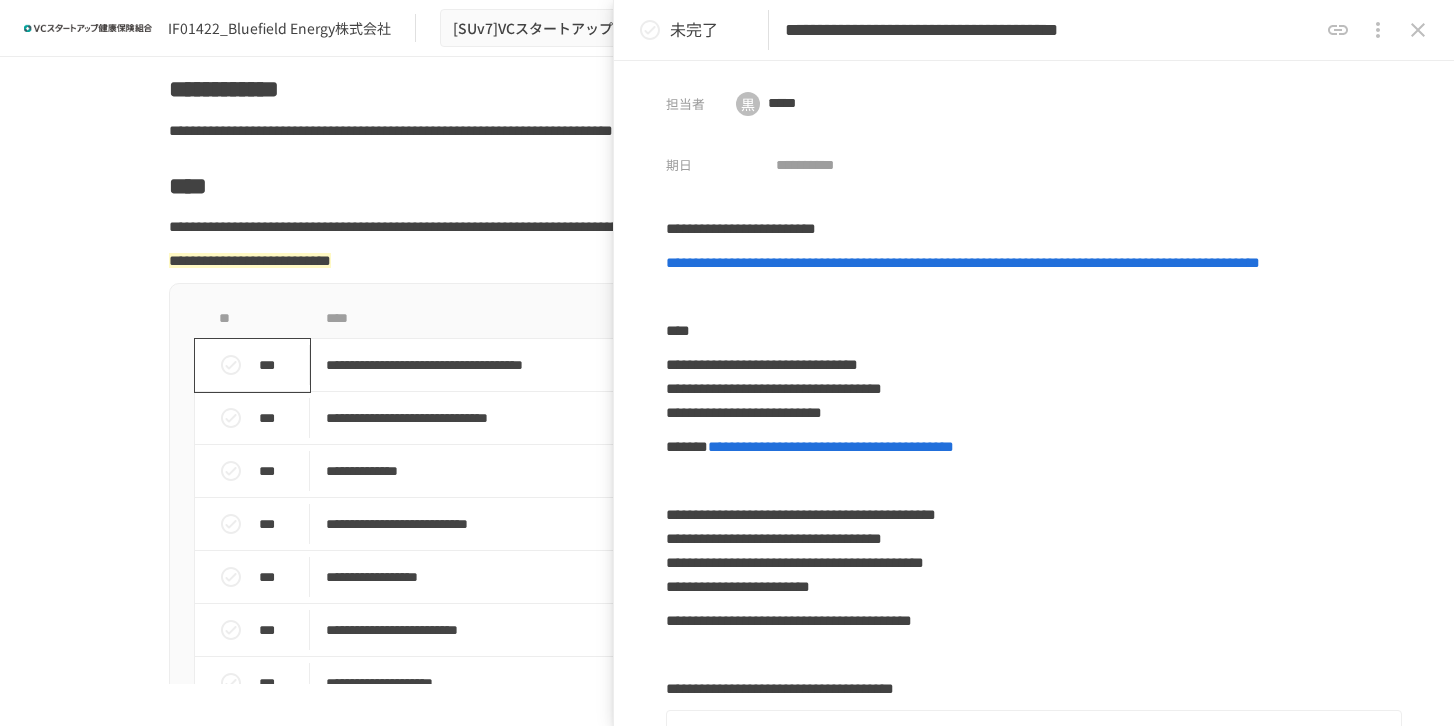 click 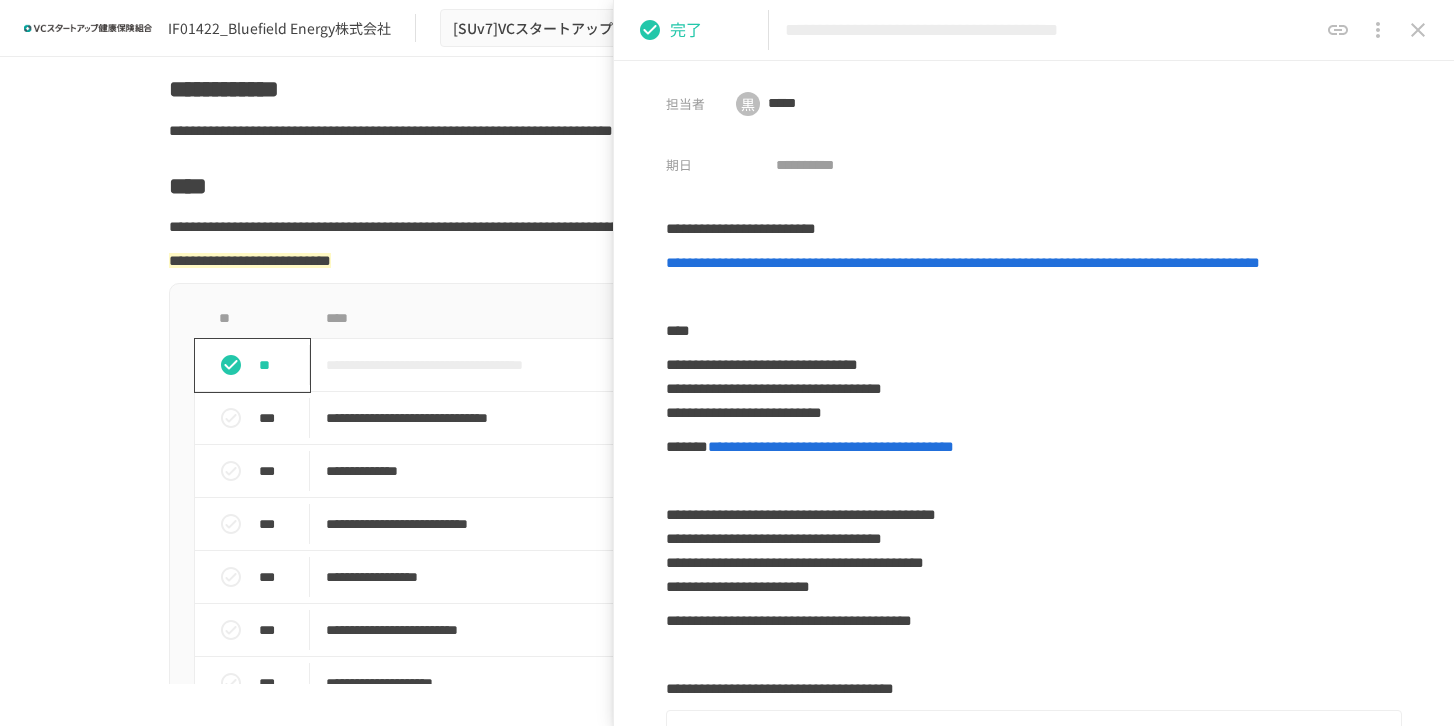 click on "**********" at bounding box center (727, 793) 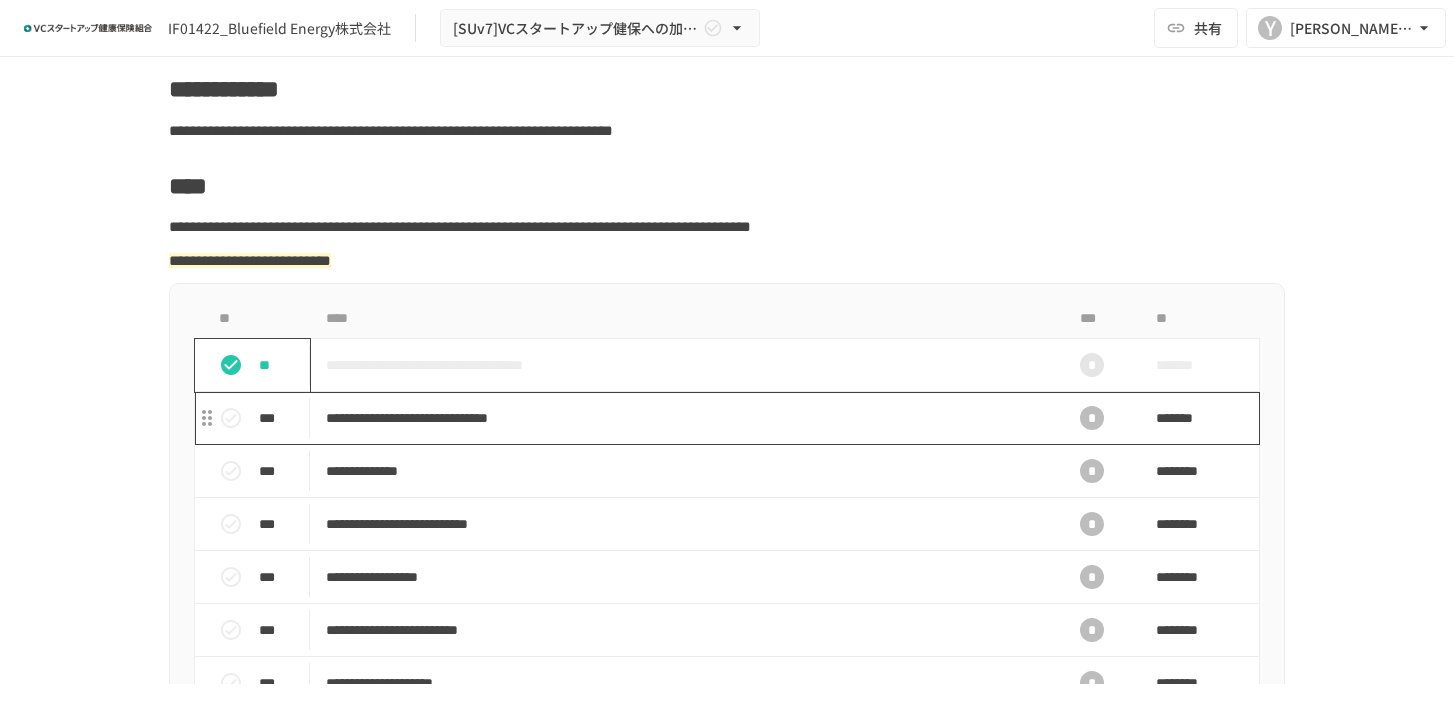 click on "**********" at bounding box center [685, 418] 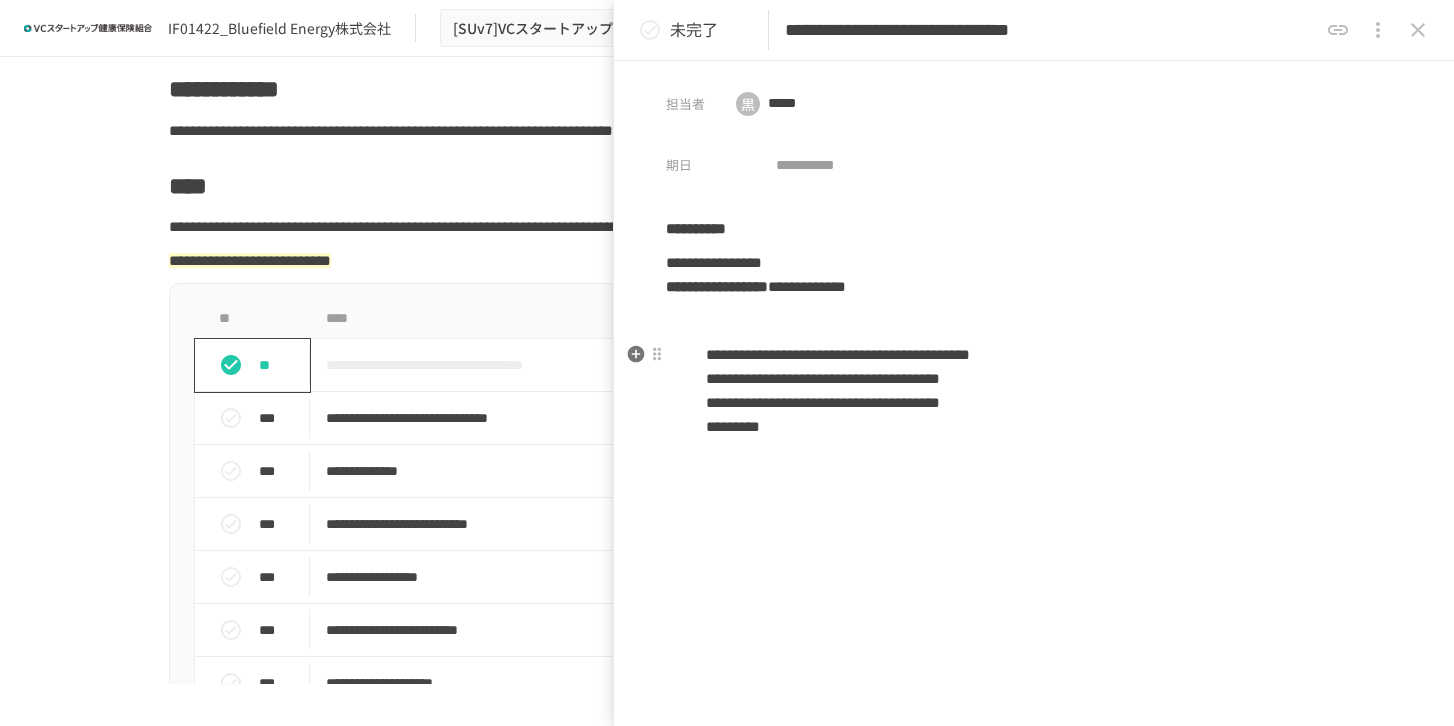 scroll, scrollTop: 56, scrollLeft: 0, axis: vertical 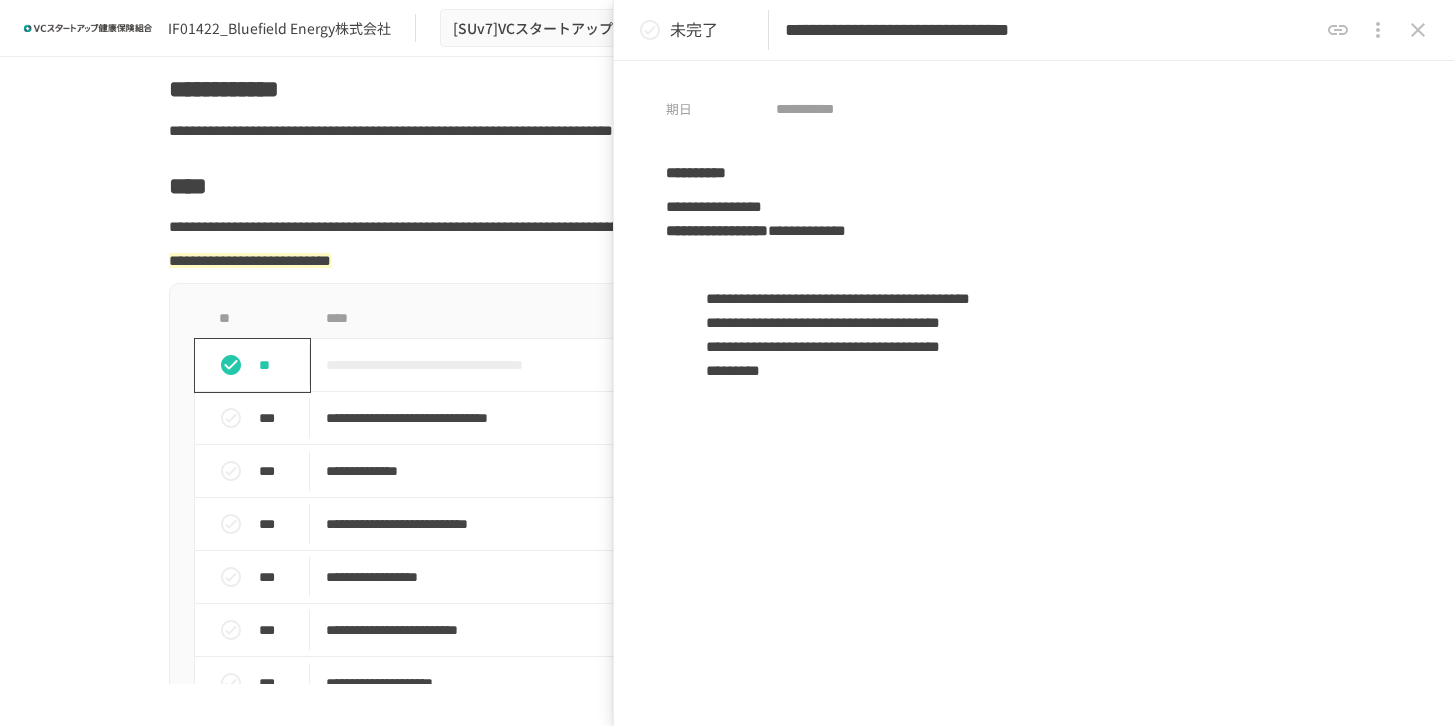 click on "**********" at bounding box center [391, 130] 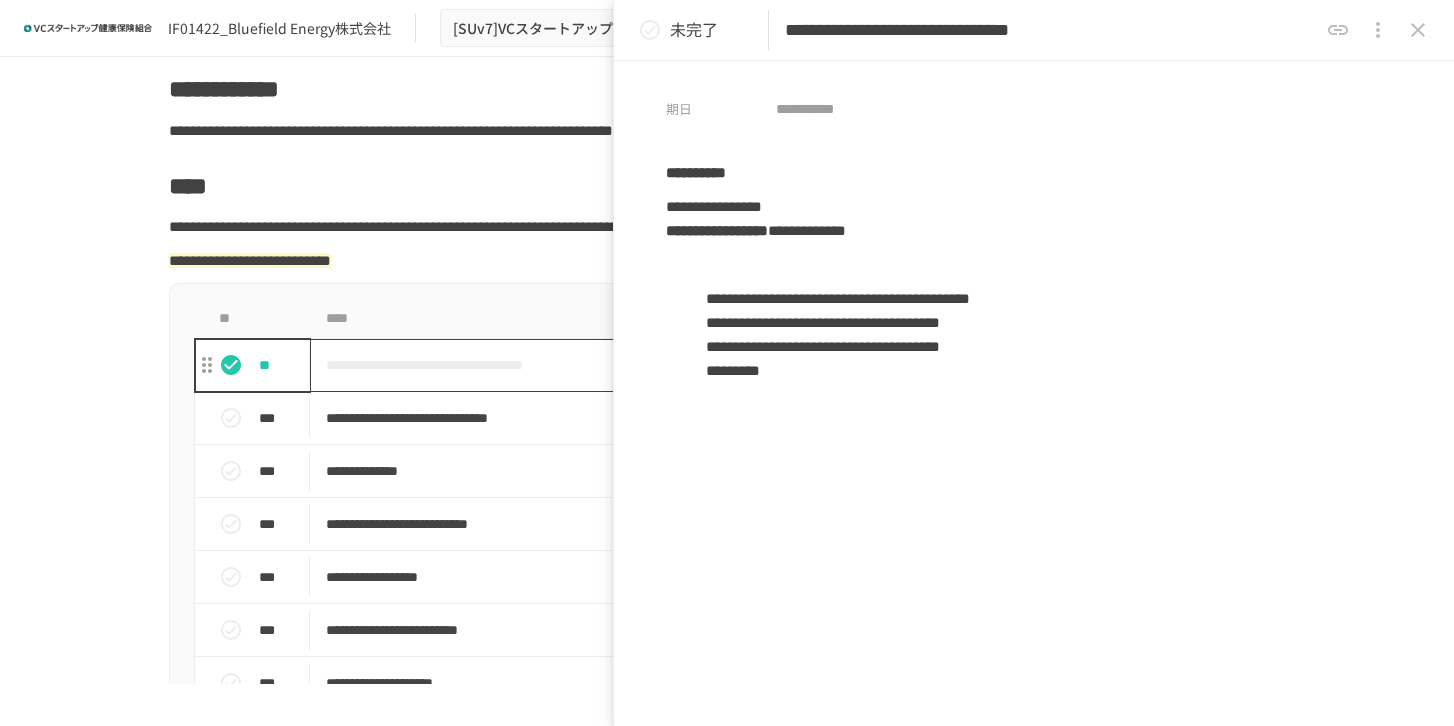 click on "**********" at bounding box center (685, 365) 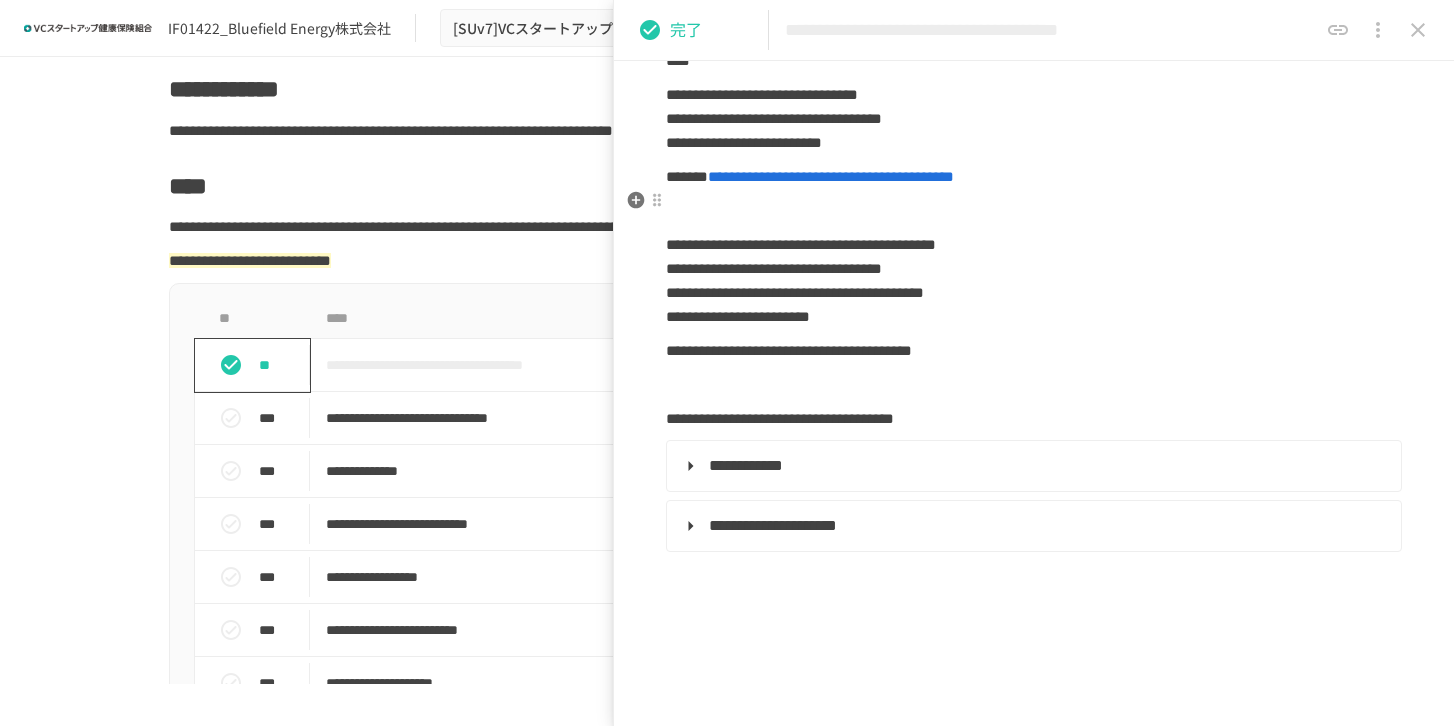click on "**********" at bounding box center [831, 176] 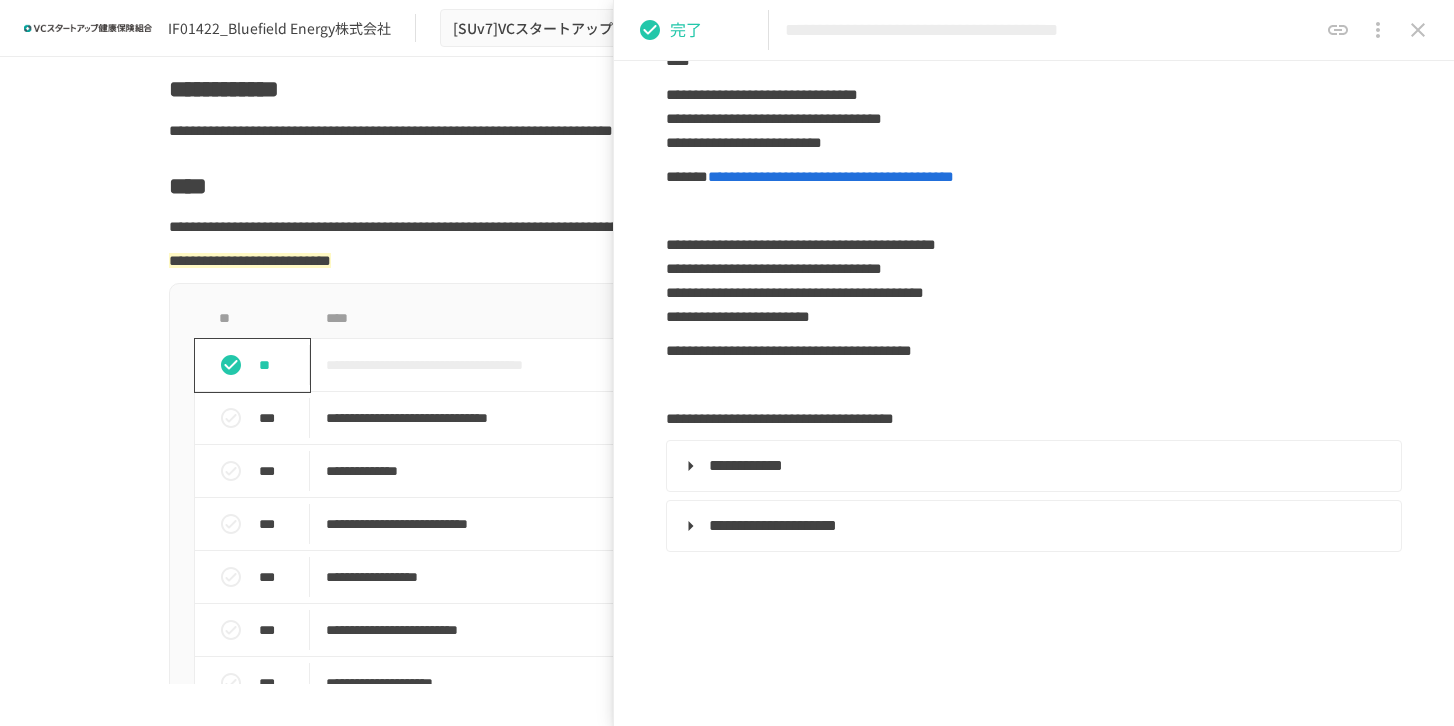 click on "**********" at bounding box center (727, 131) 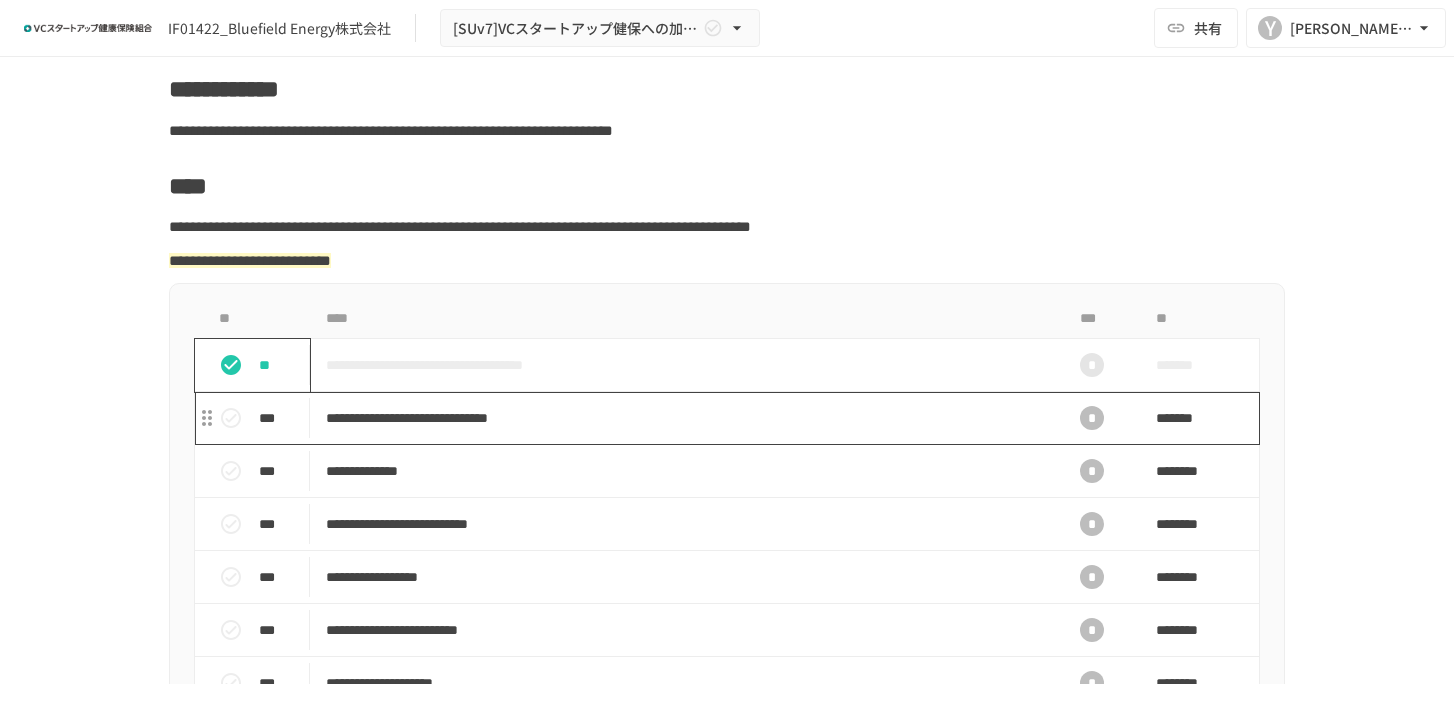 click on "**********" at bounding box center (685, 418) 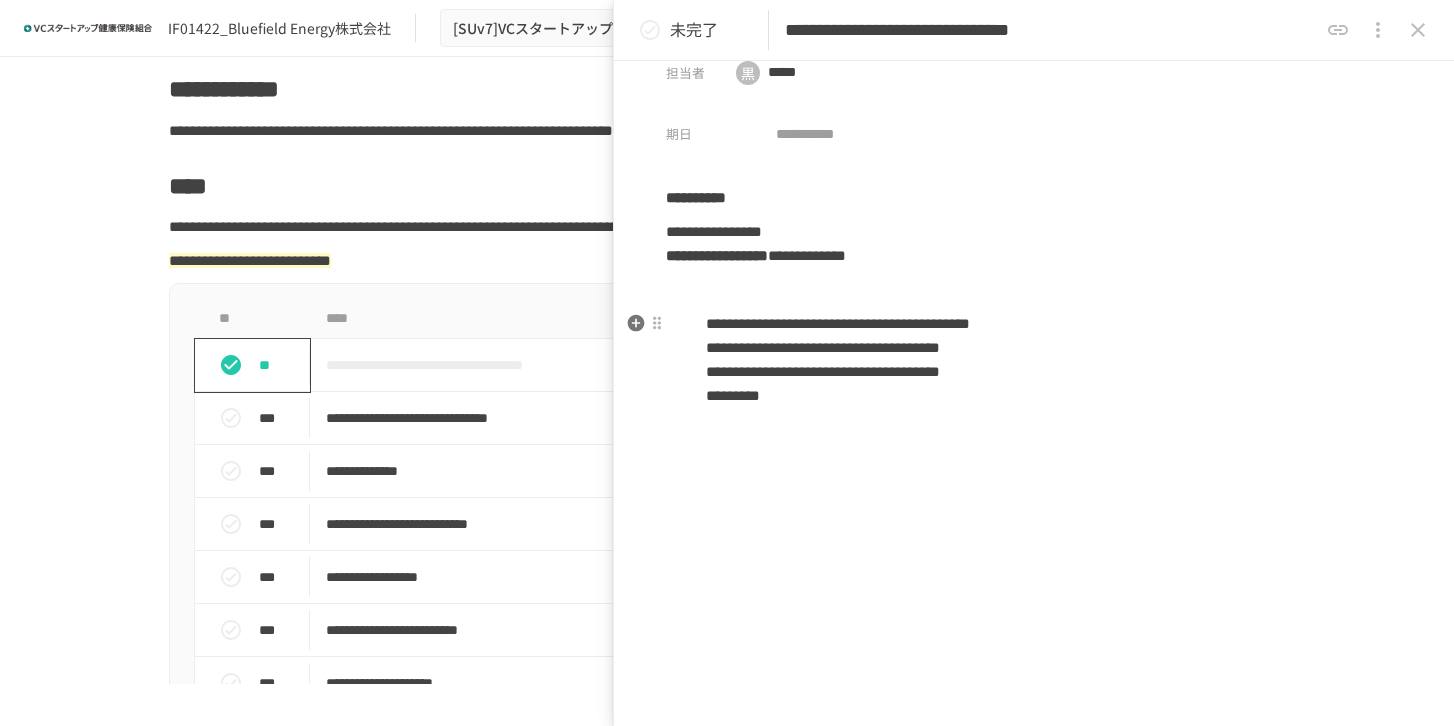 scroll, scrollTop: 0, scrollLeft: 0, axis: both 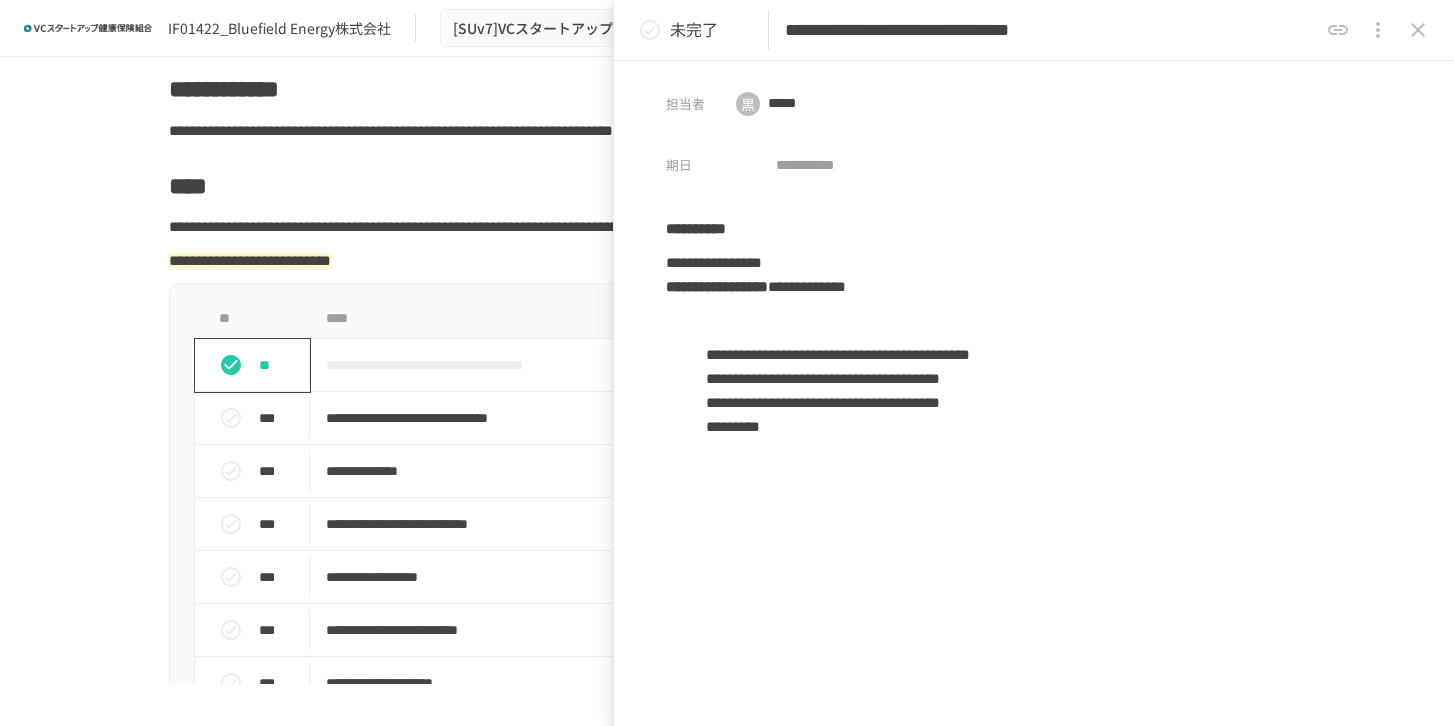 click on "**********" at bounding box center (727, 721) 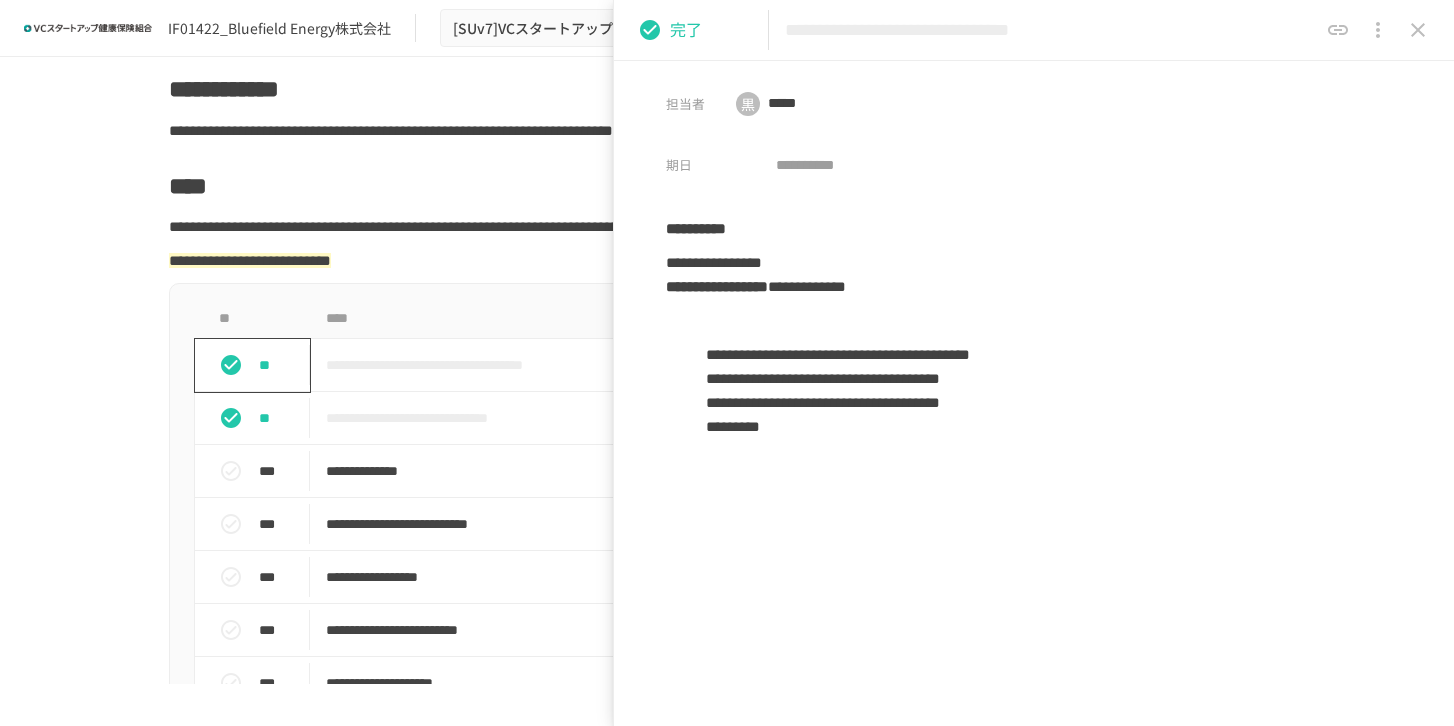 click on "**********" at bounding box center (727, 131) 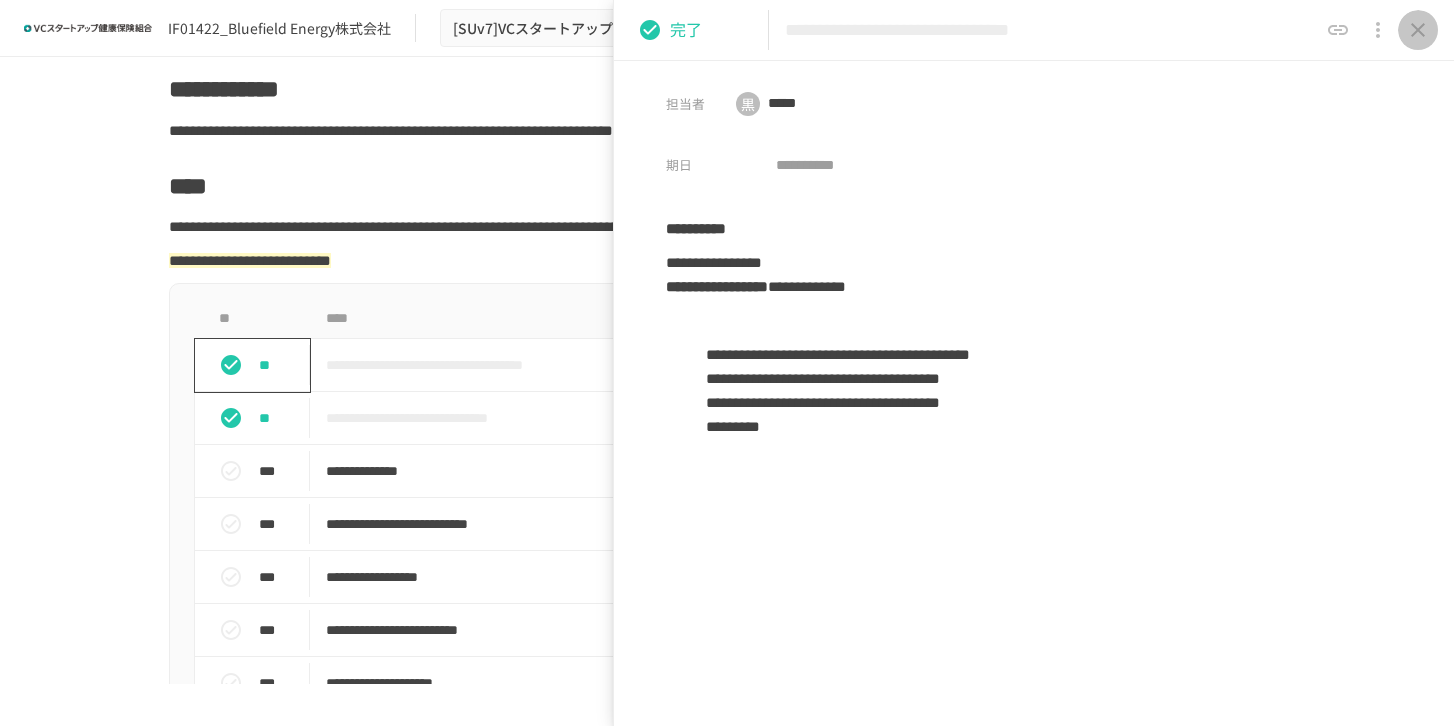 click 